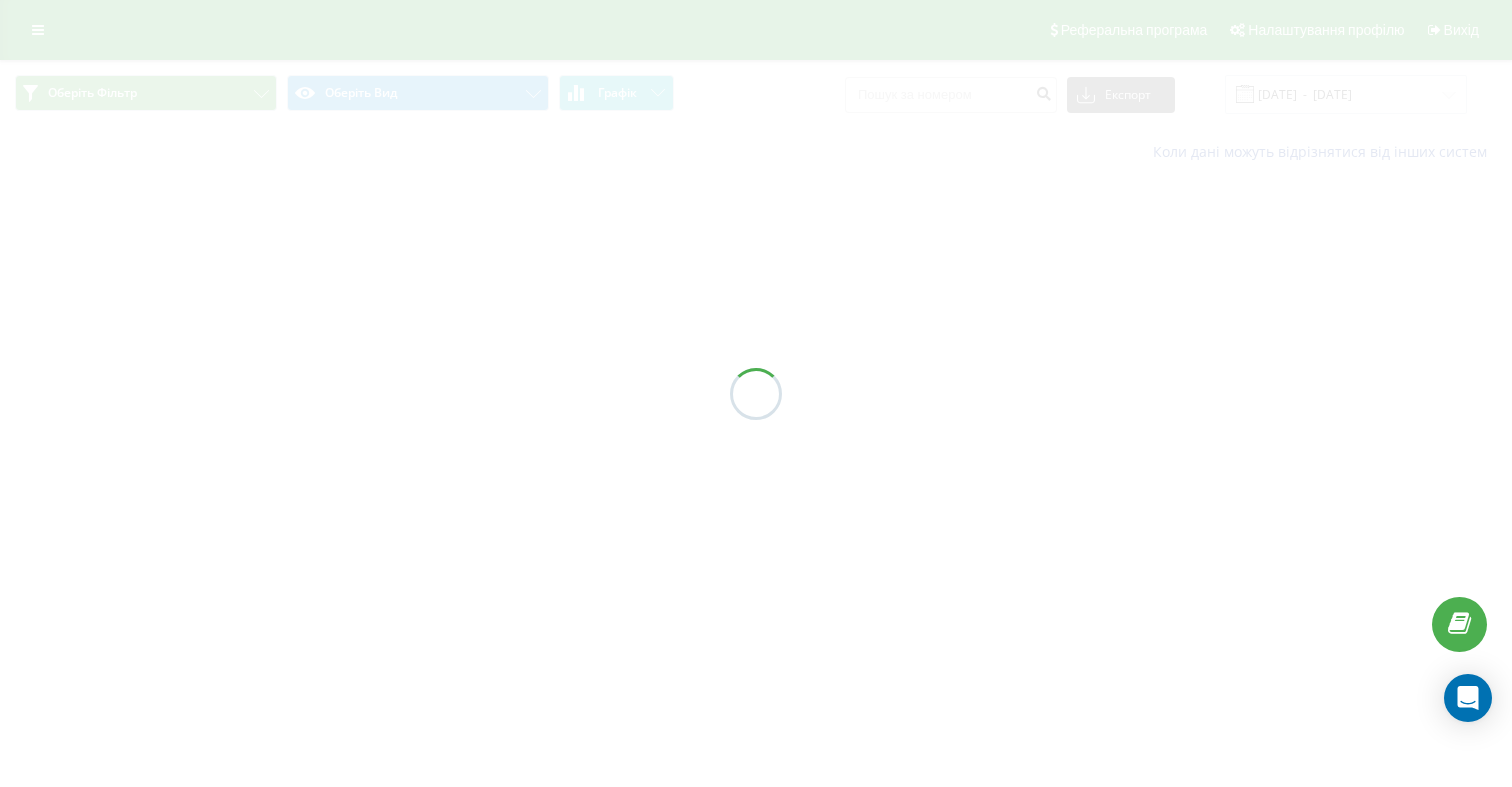 scroll, scrollTop: 0, scrollLeft: 0, axis: both 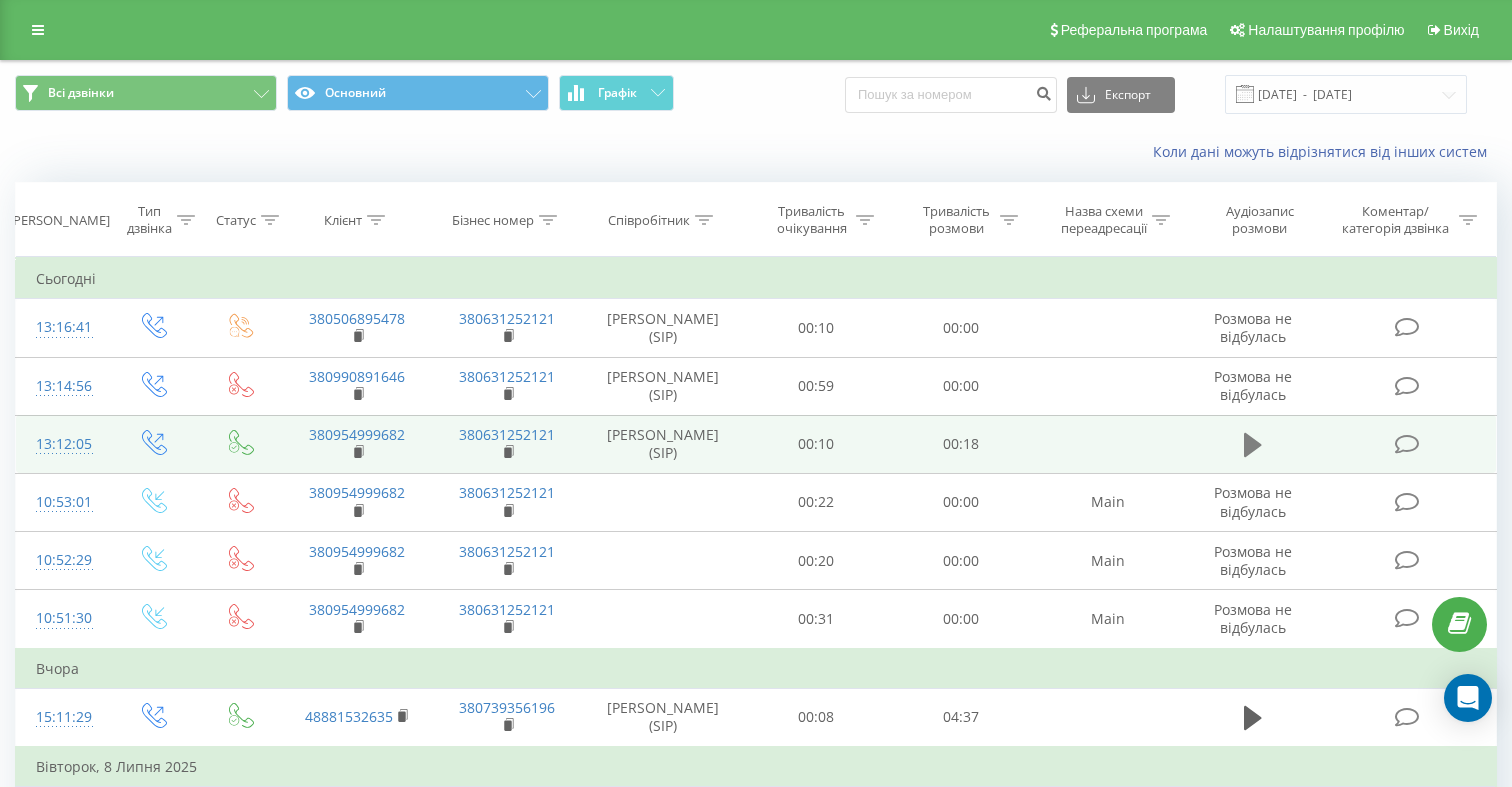 click 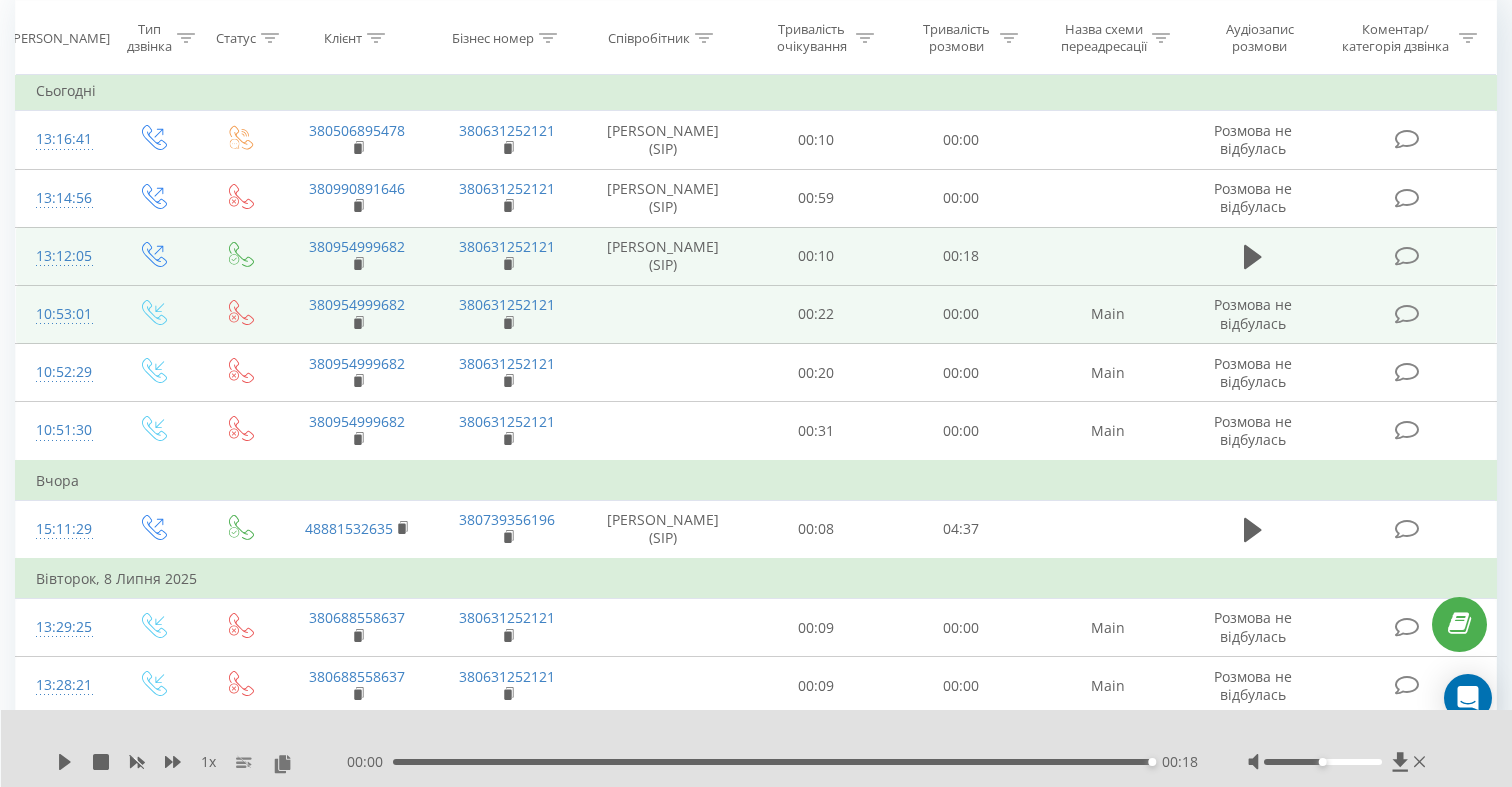 scroll, scrollTop: 237, scrollLeft: 0, axis: vertical 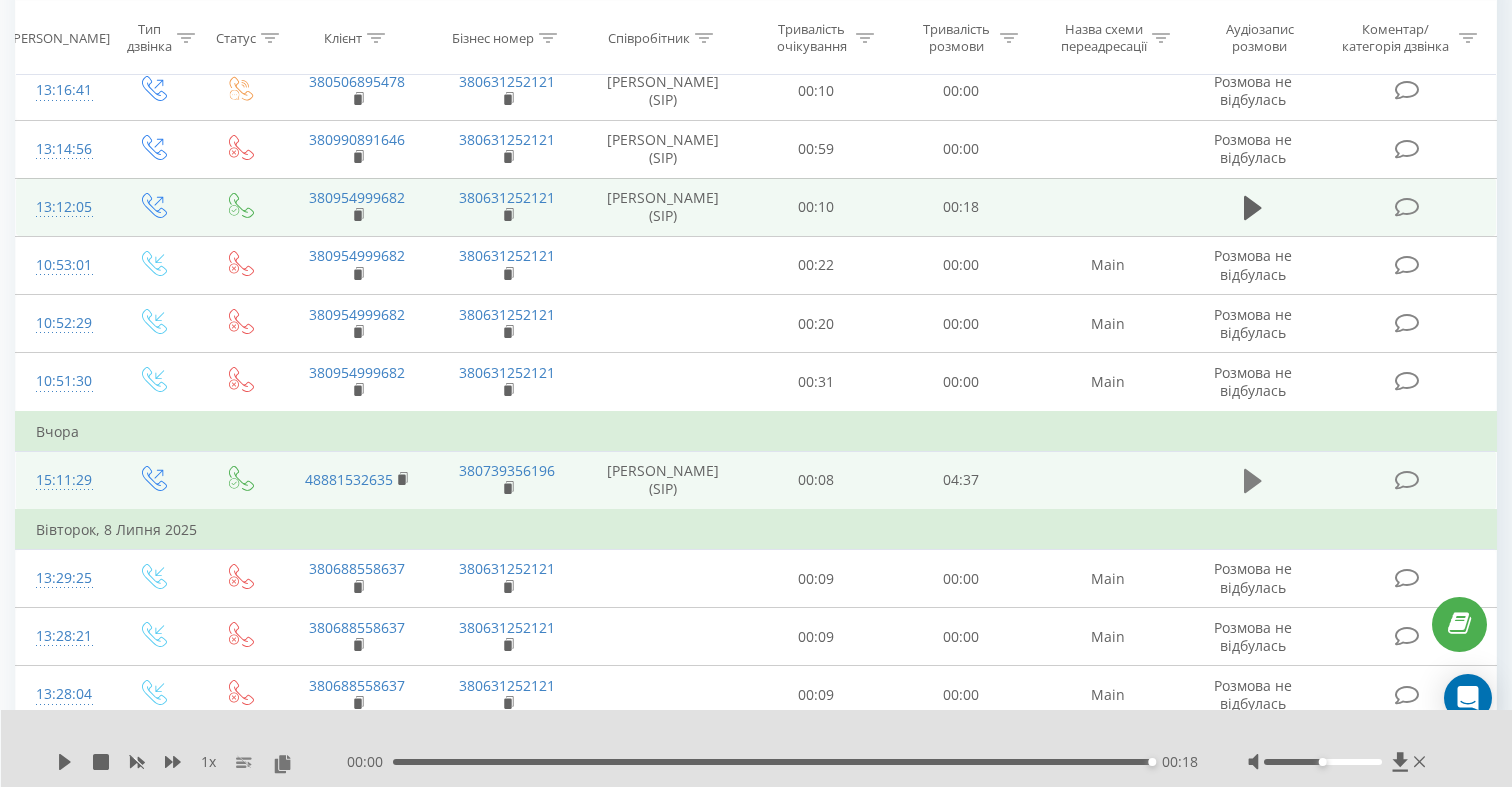 click 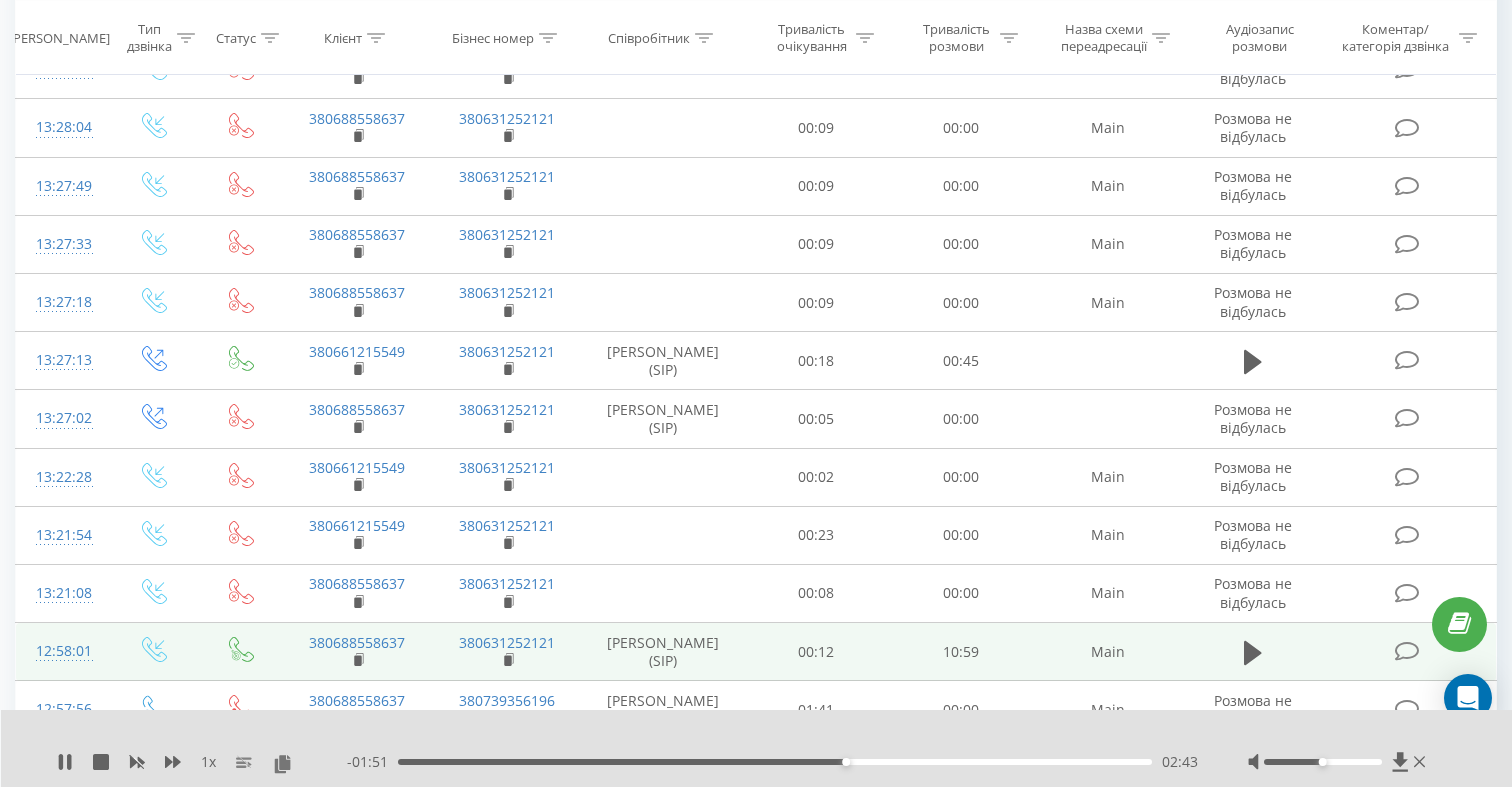 scroll, scrollTop: 796, scrollLeft: 0, axis: vertical 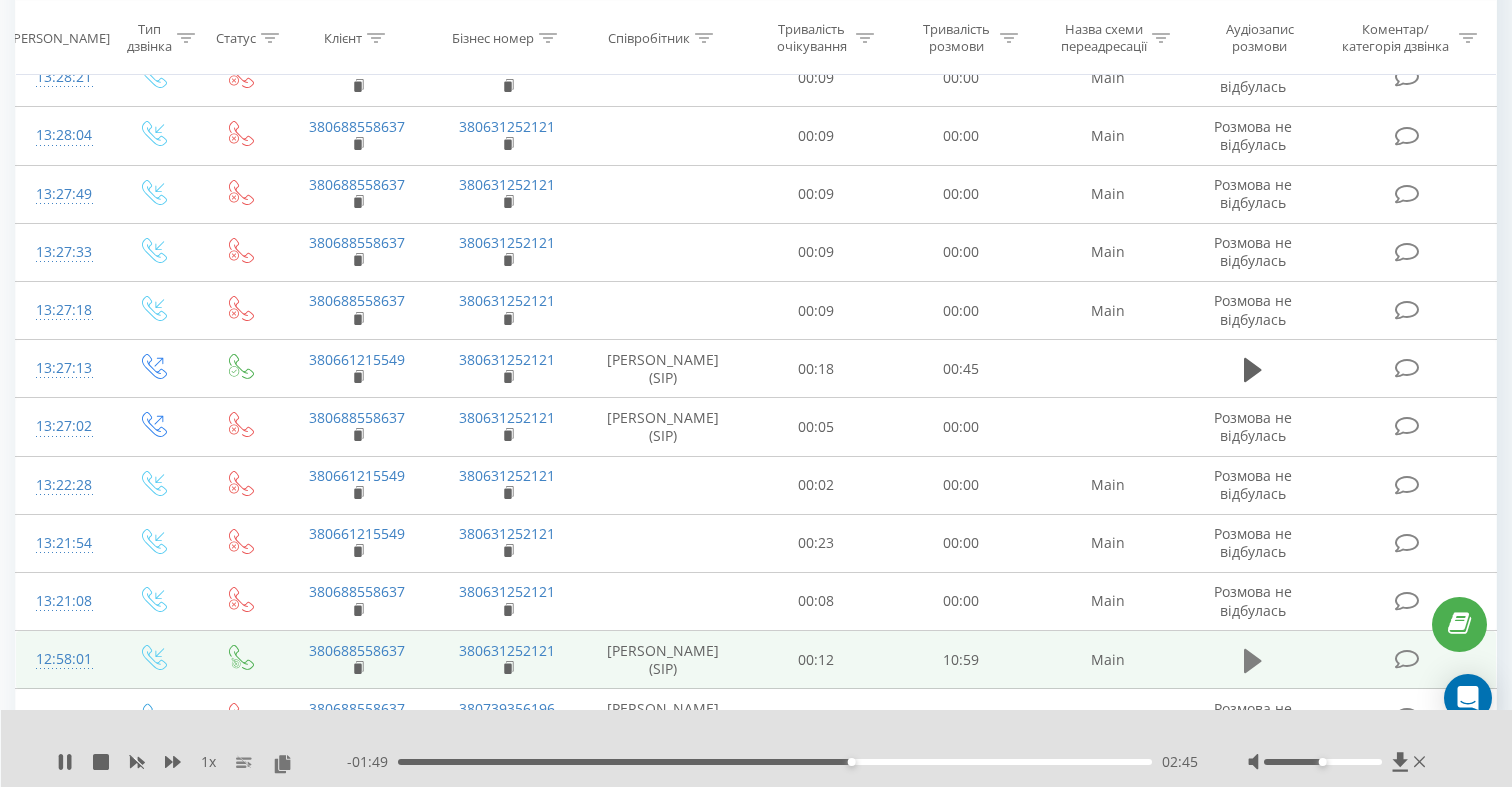 click 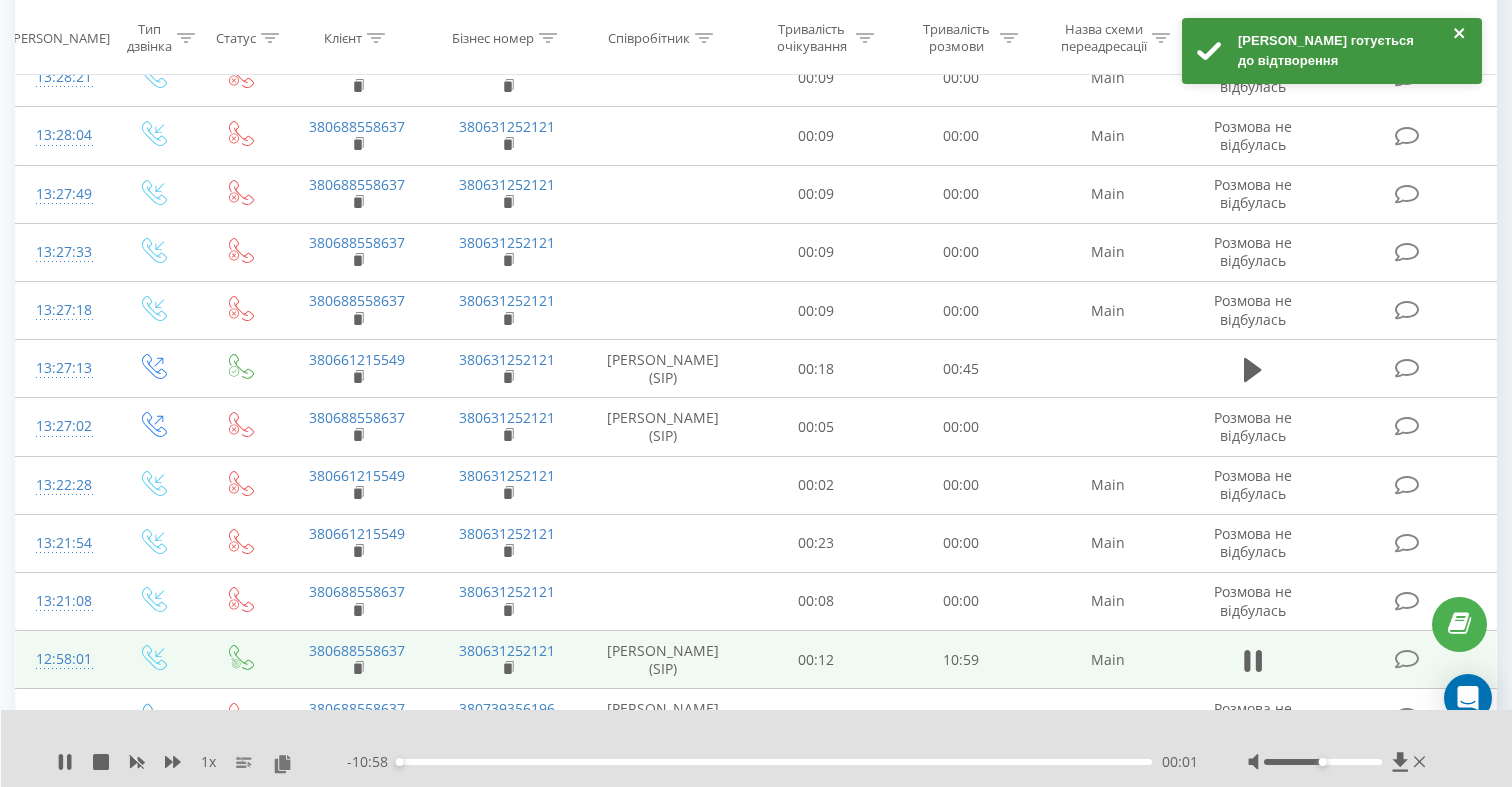click 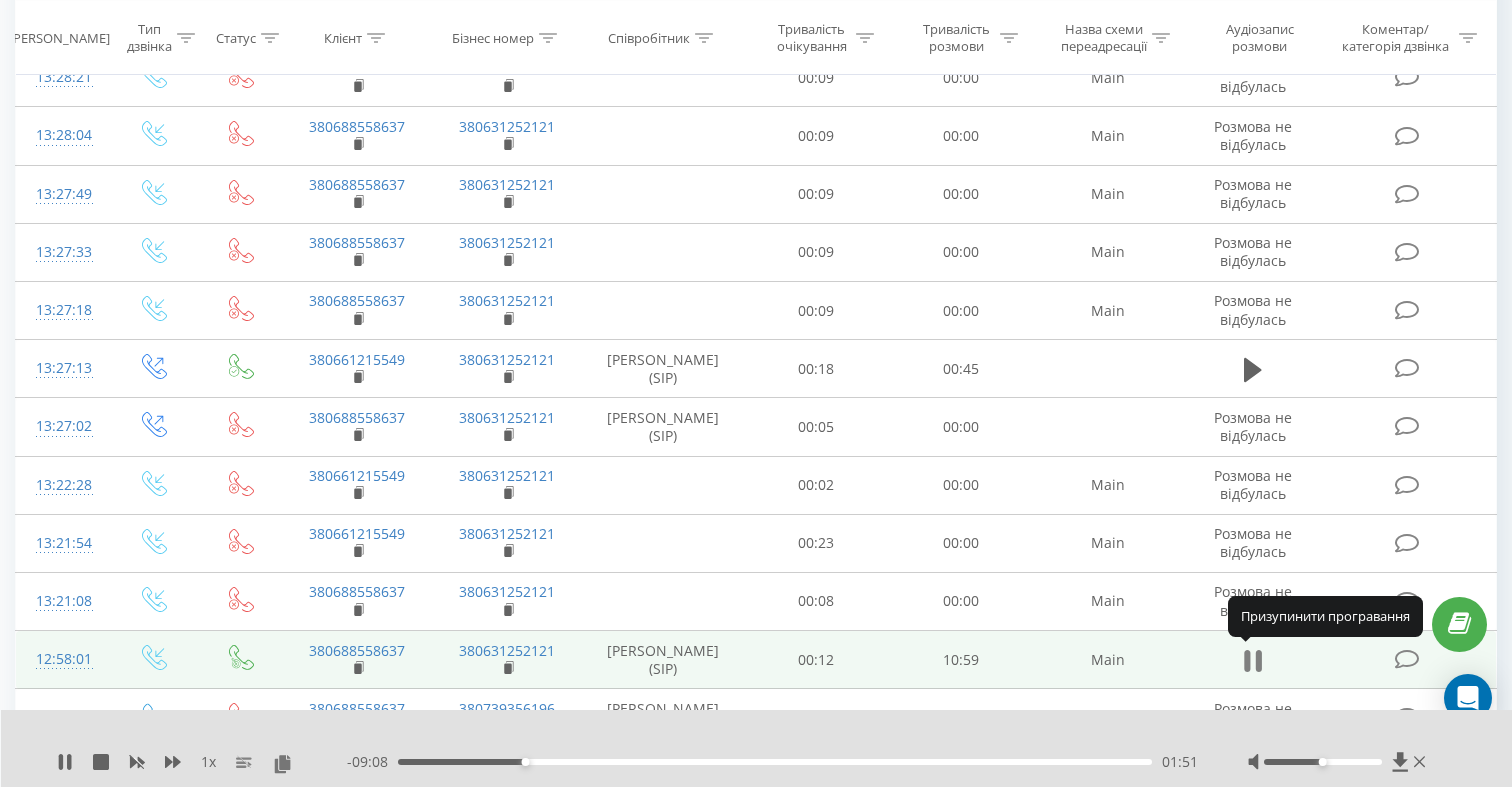 click 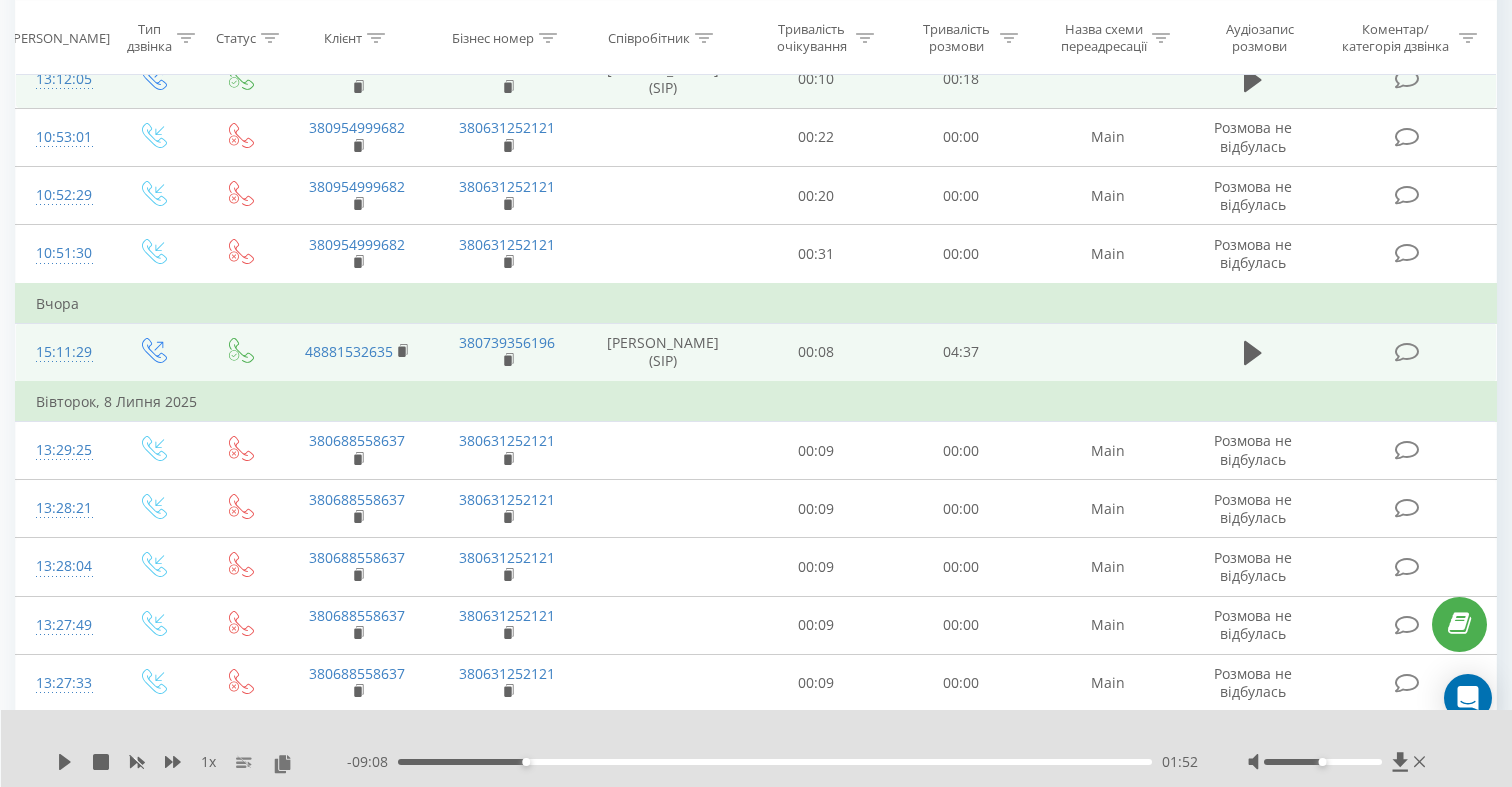 scroll, scrollTop: 0, scrollLeft: 0, axis: both 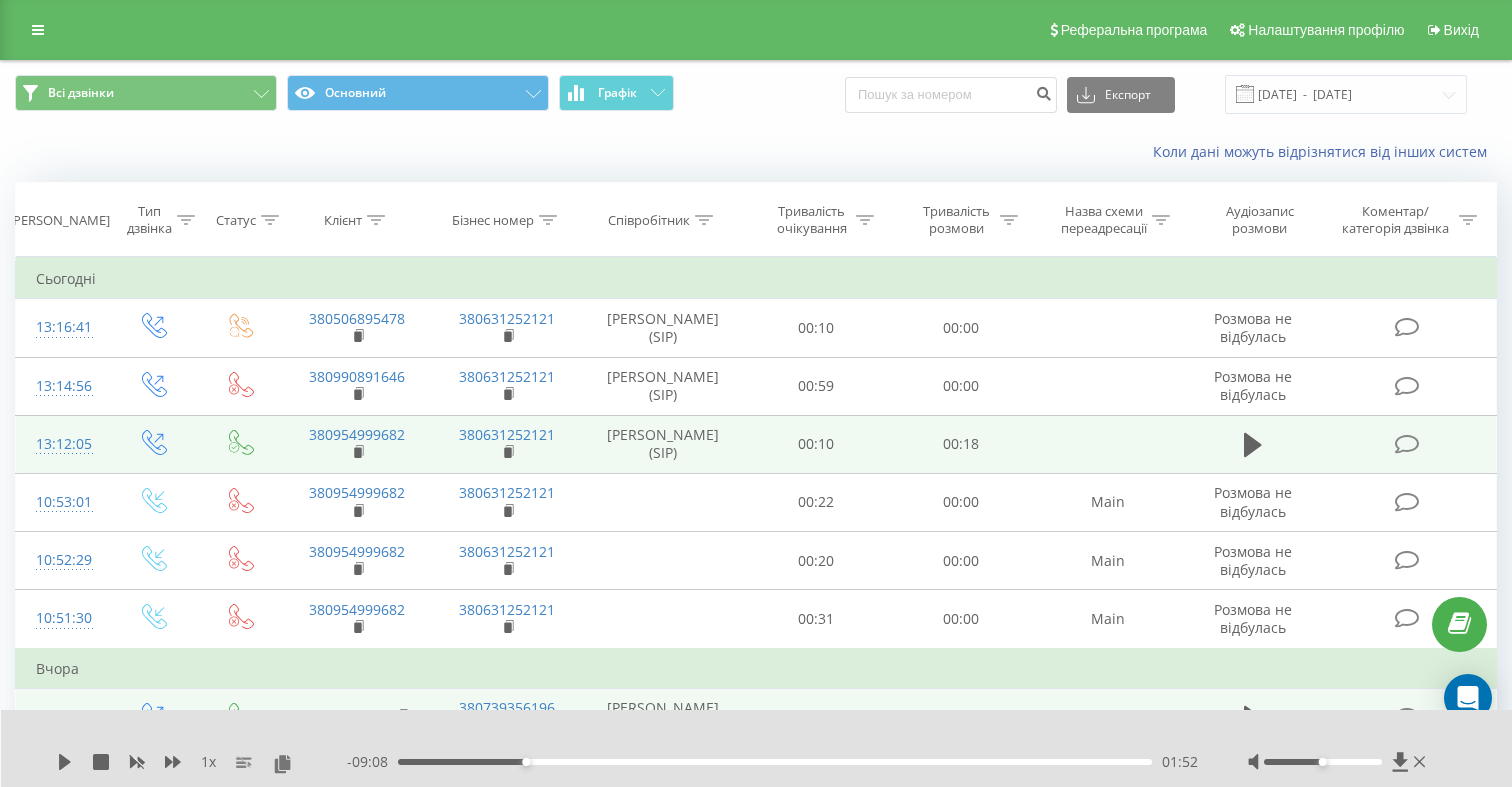 click 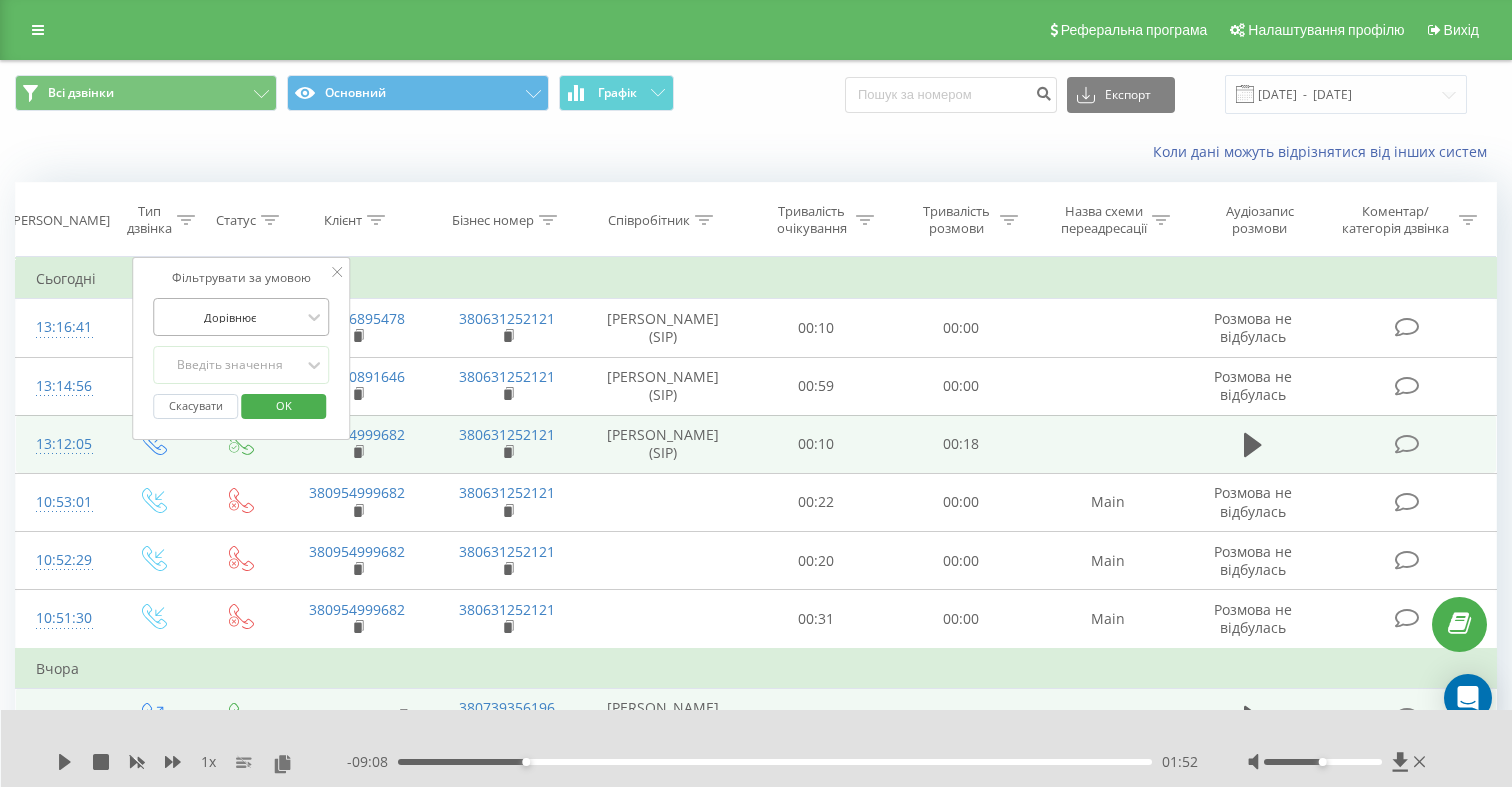 click at bounding box center [230, 317] 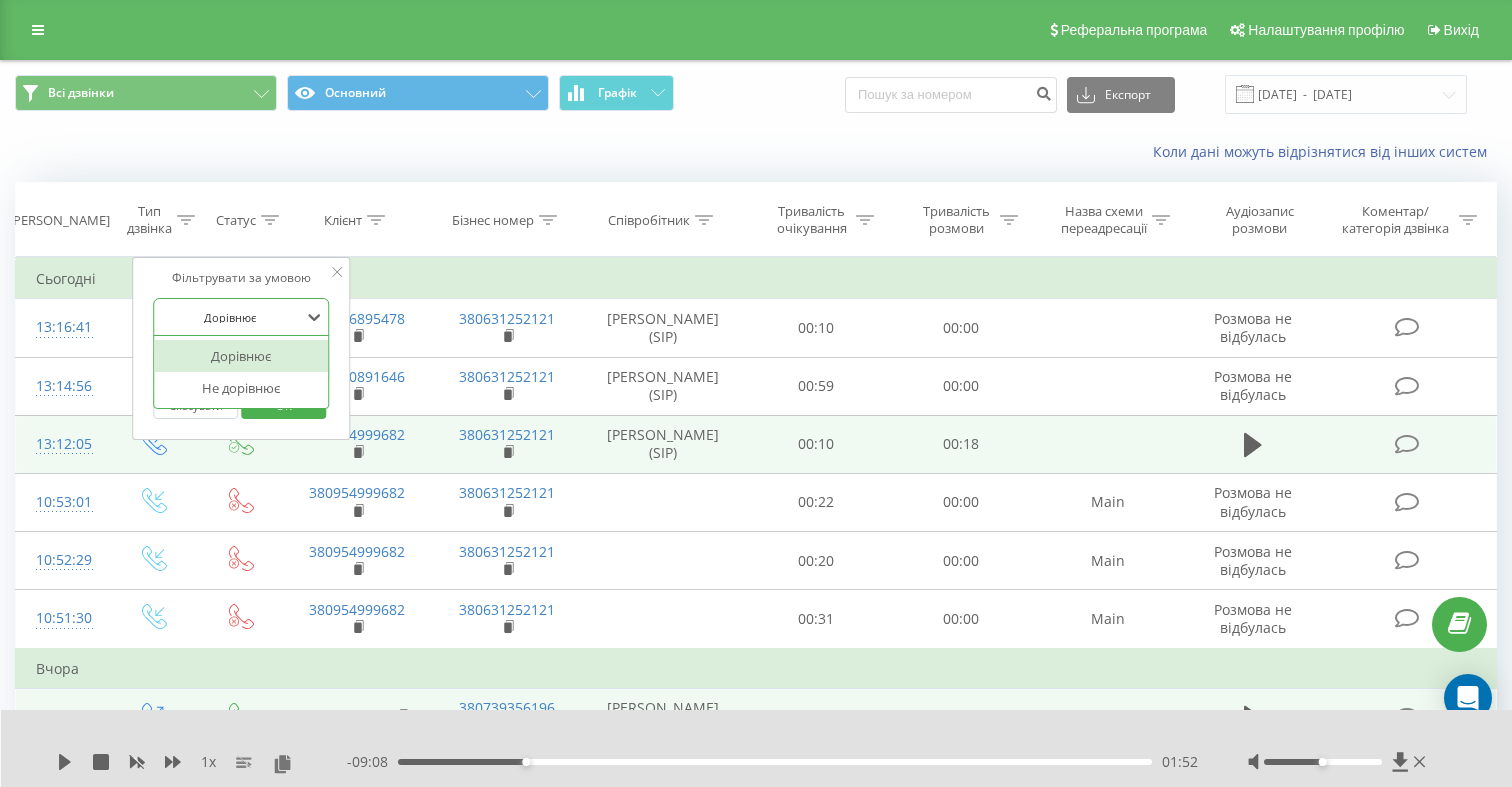 click at bounding box center (230, 317) 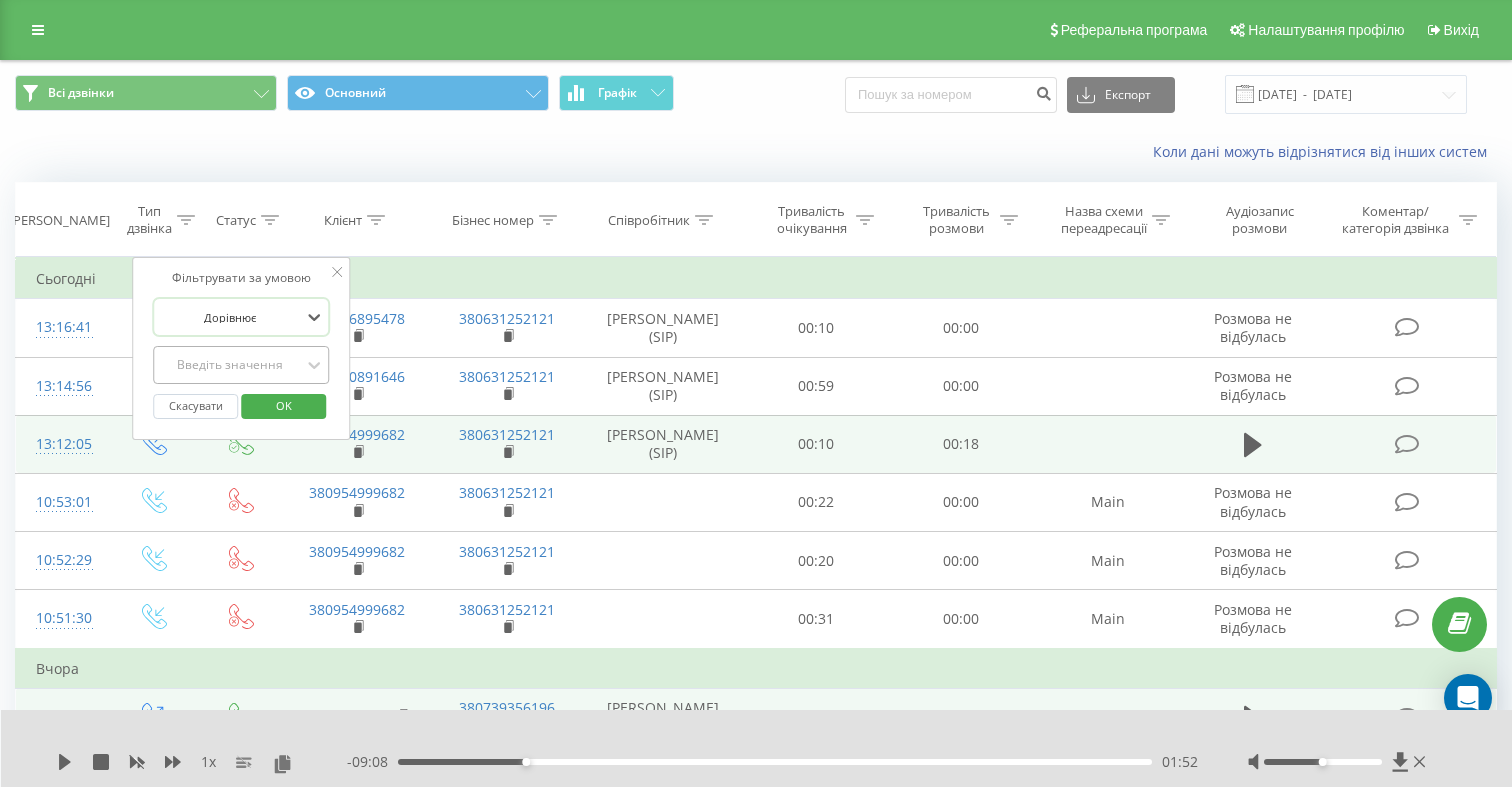 click on "Введіть значення" at bounding box center [230, 365] 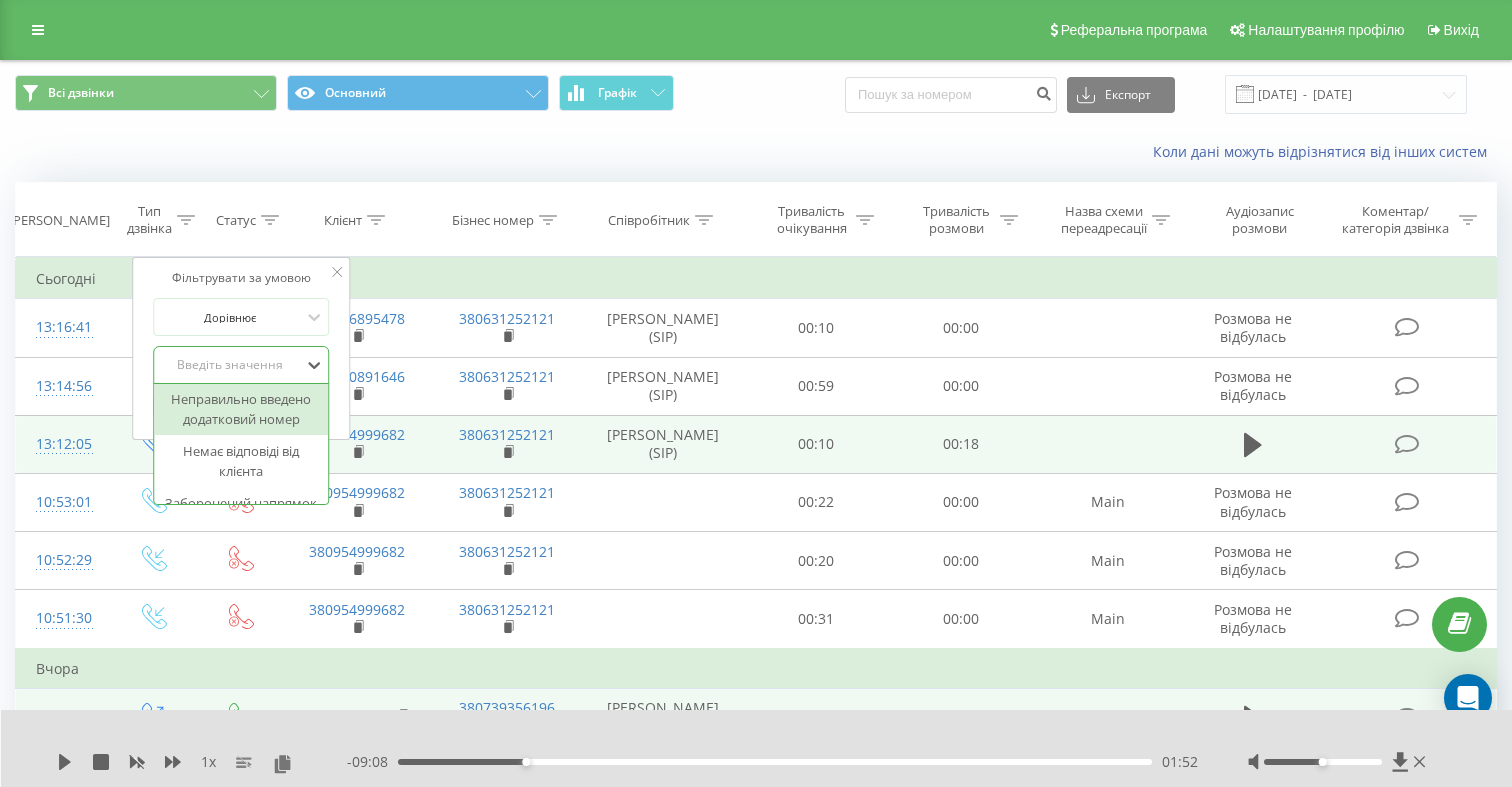 scroll, scrollTop: 416, scrollLeft: 0, axis: vertical 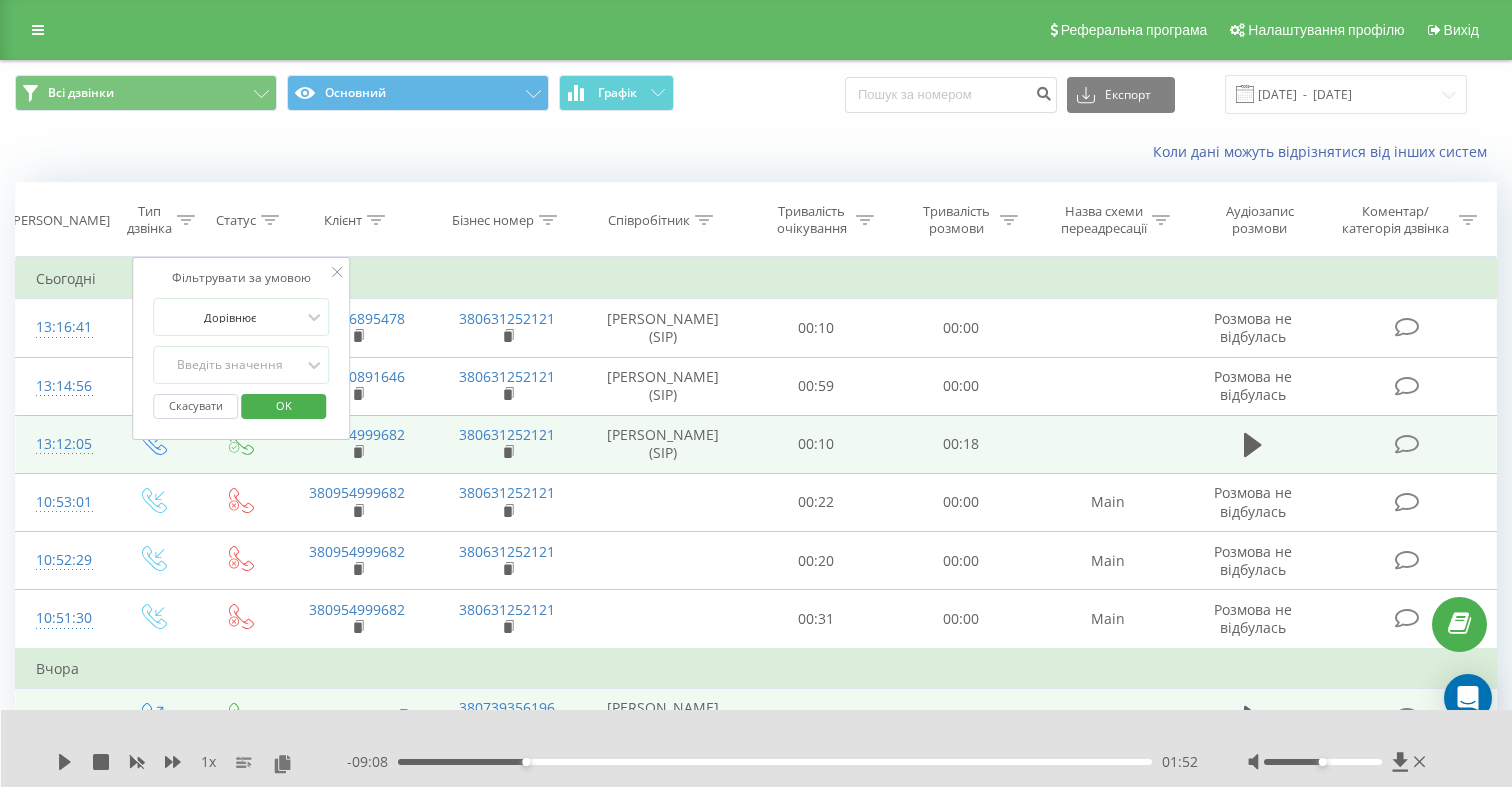 click on "Коли дані можуть відрізнятися вiд інших систем" at bounding box center (756, 152) 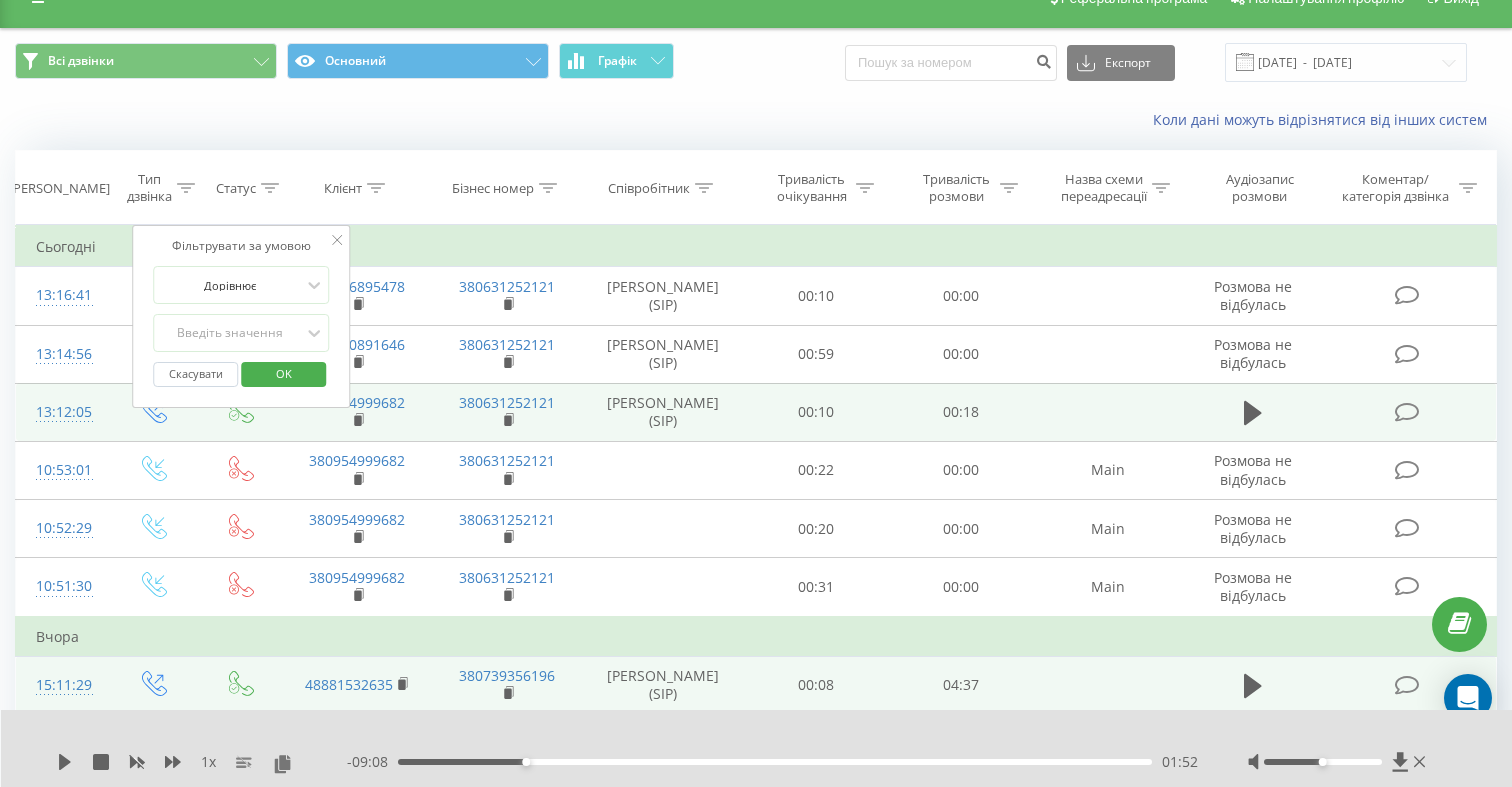 click on "Скасувати" at bounding box center [195, 374] 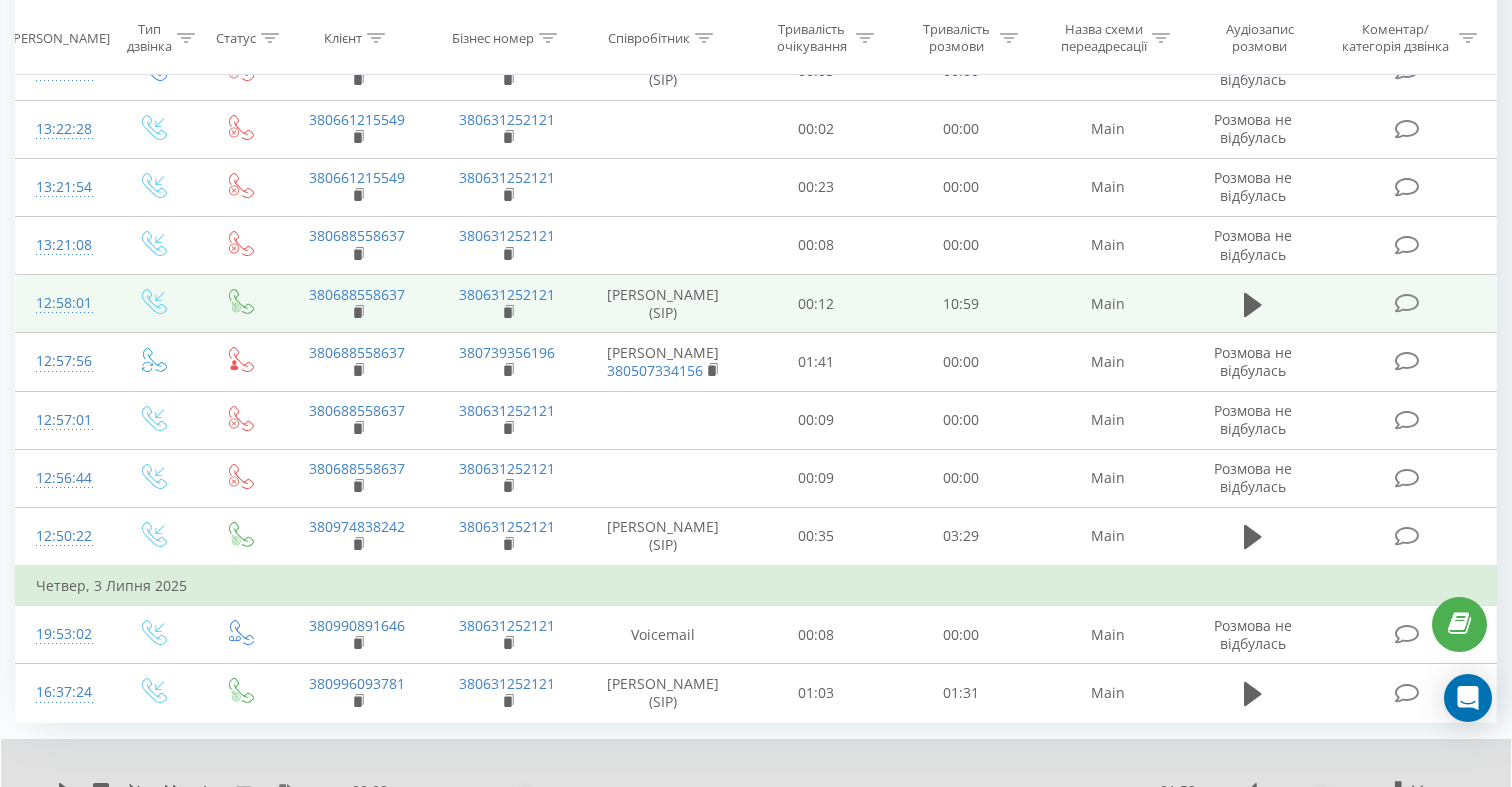 scroll, scrollTop: 1240, scrollLeft: 0, axis: vertical 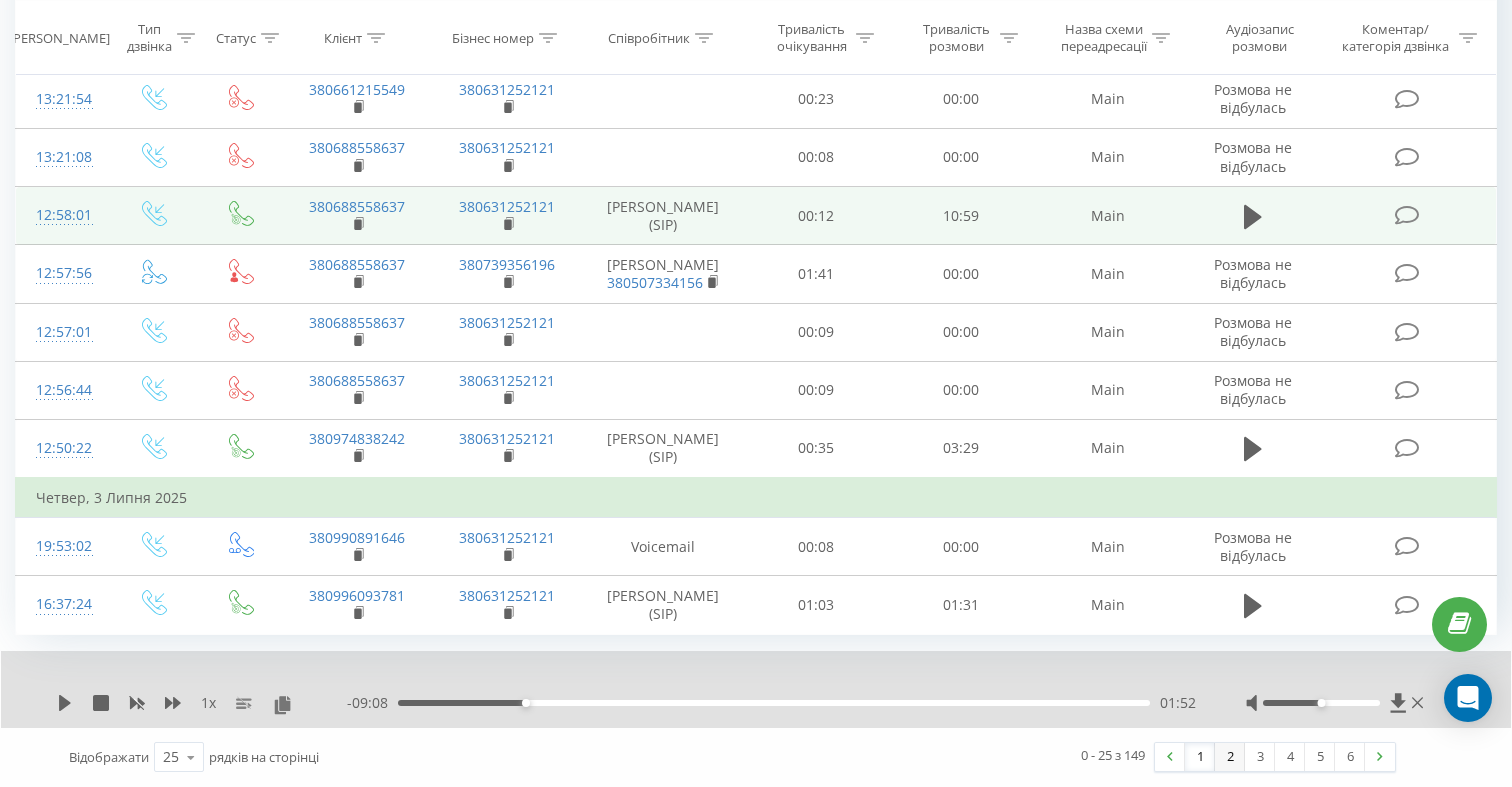 click on "2" at bounding box center (1230, 757) 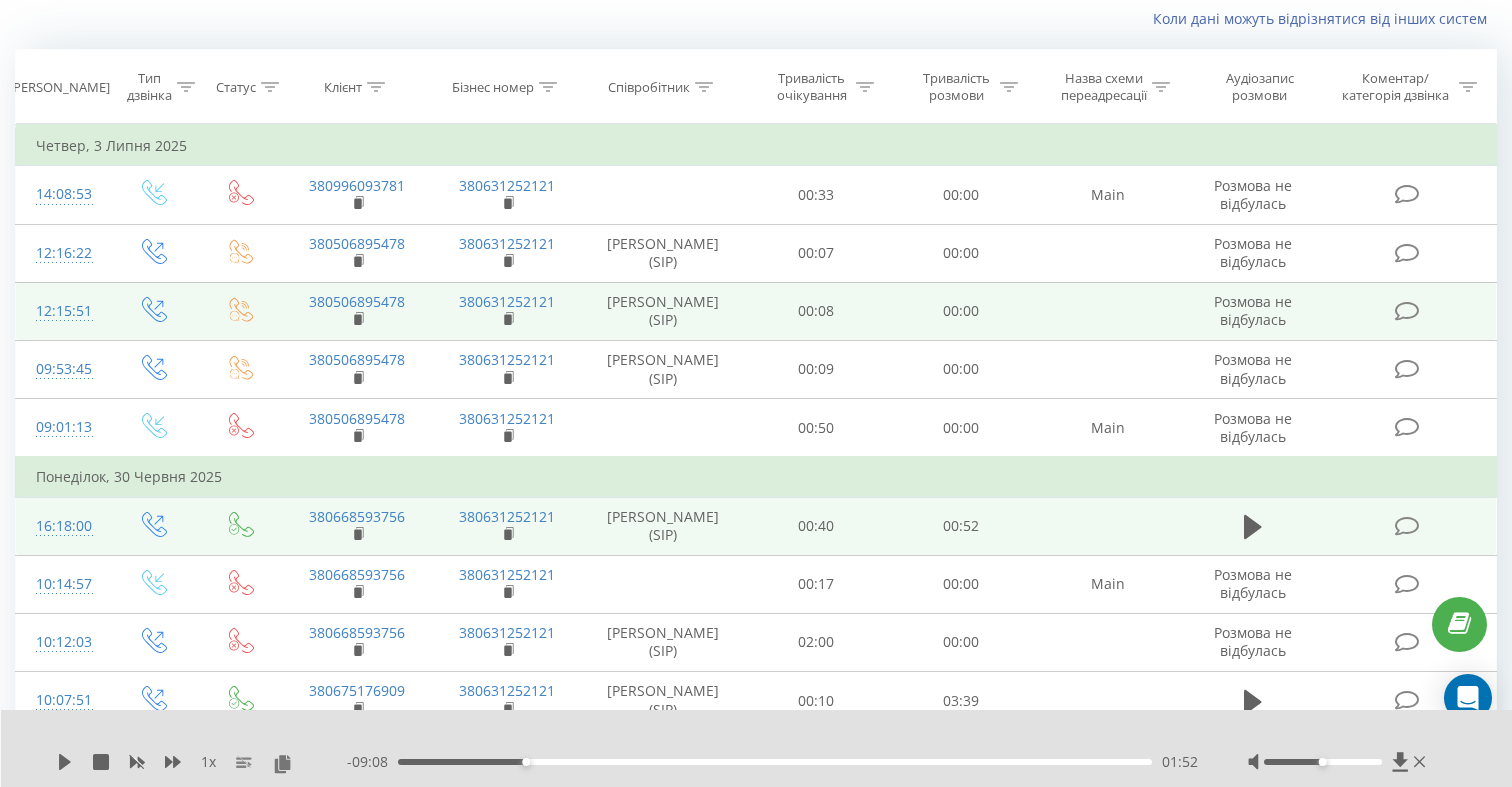 scroll, scrollTop: 132, scrollLeft: 0, axis: vertical 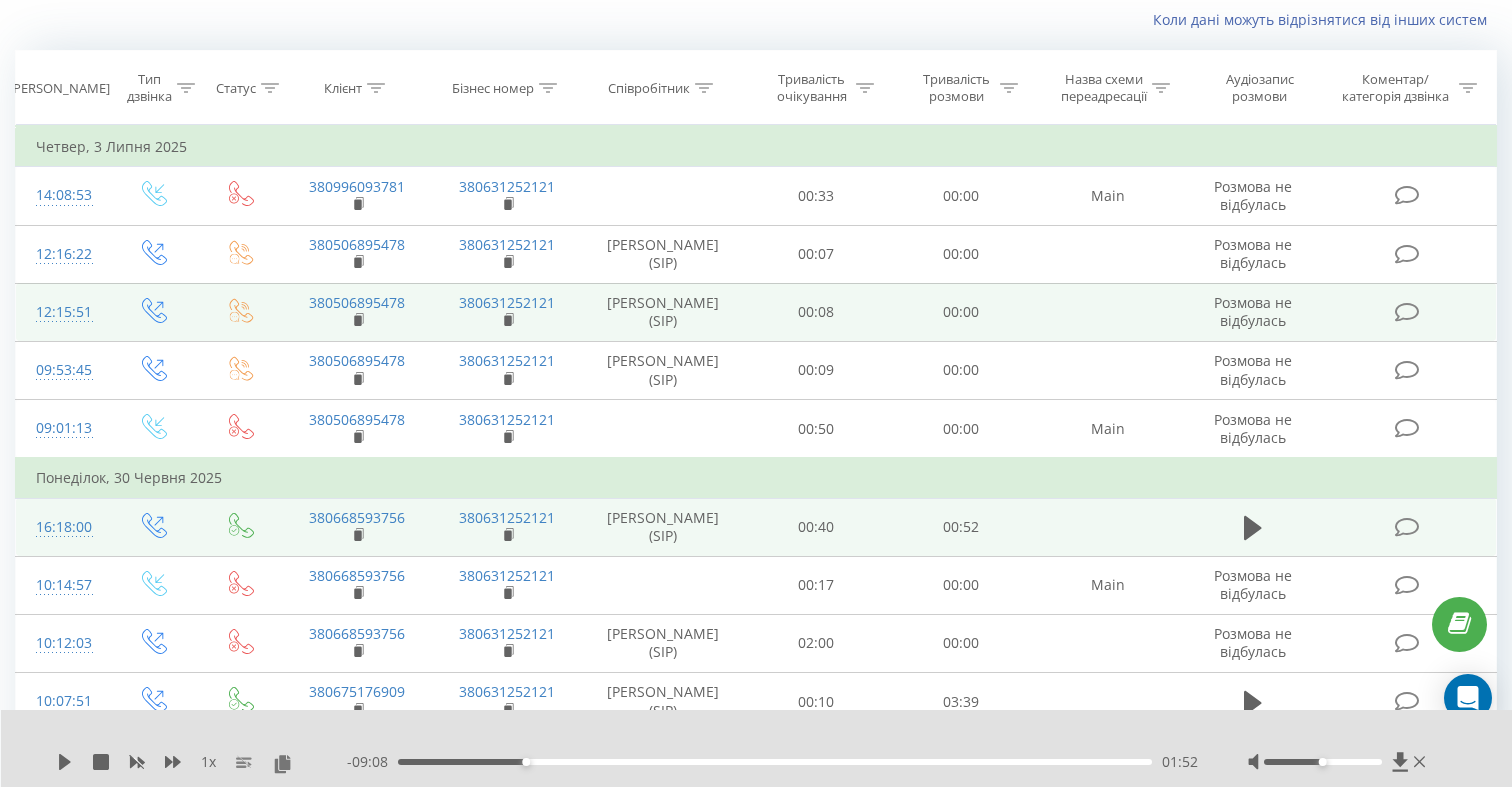 click 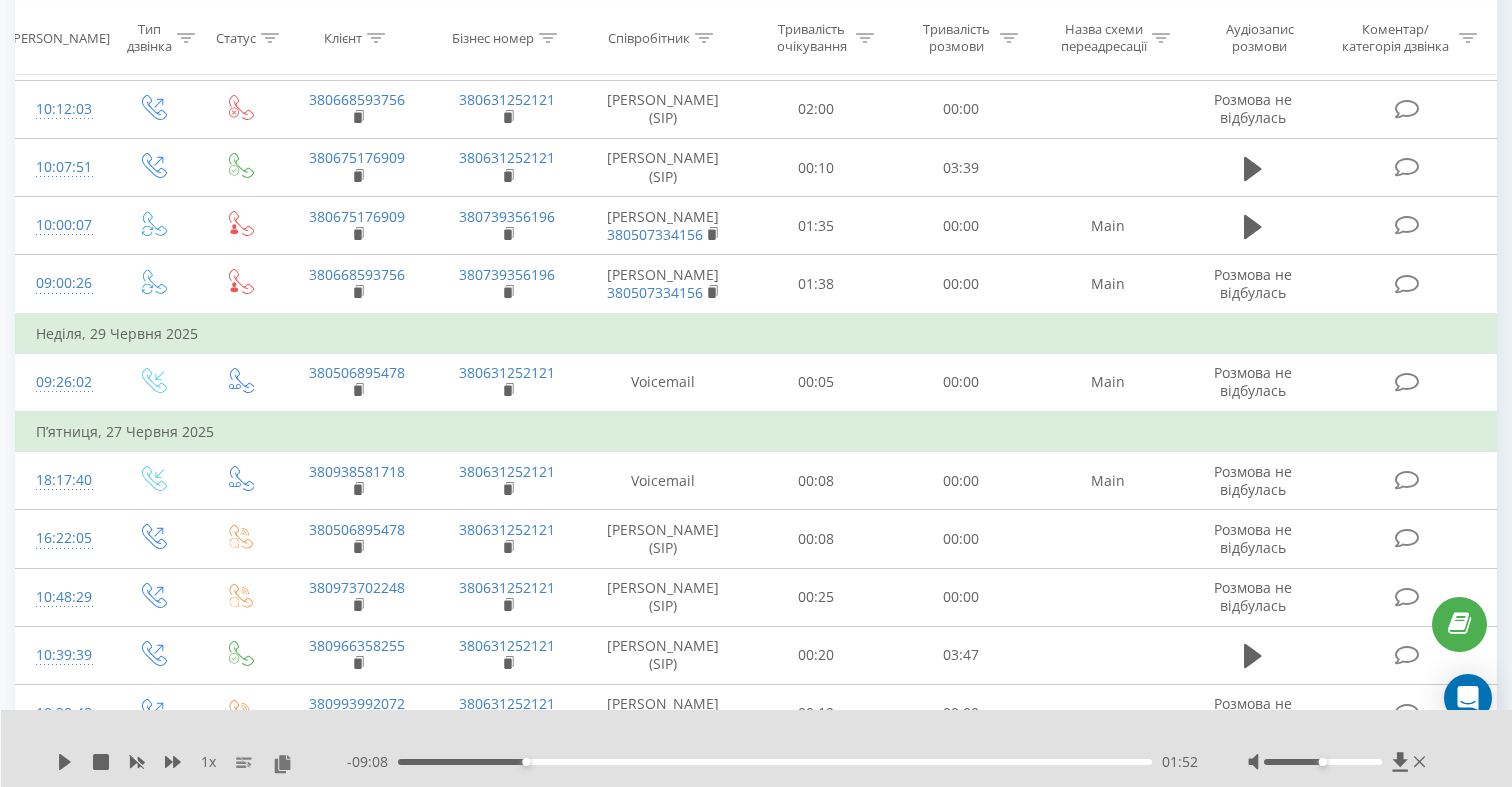 scroll, scrollTop: 0, scrollLeft: 0, axis: both 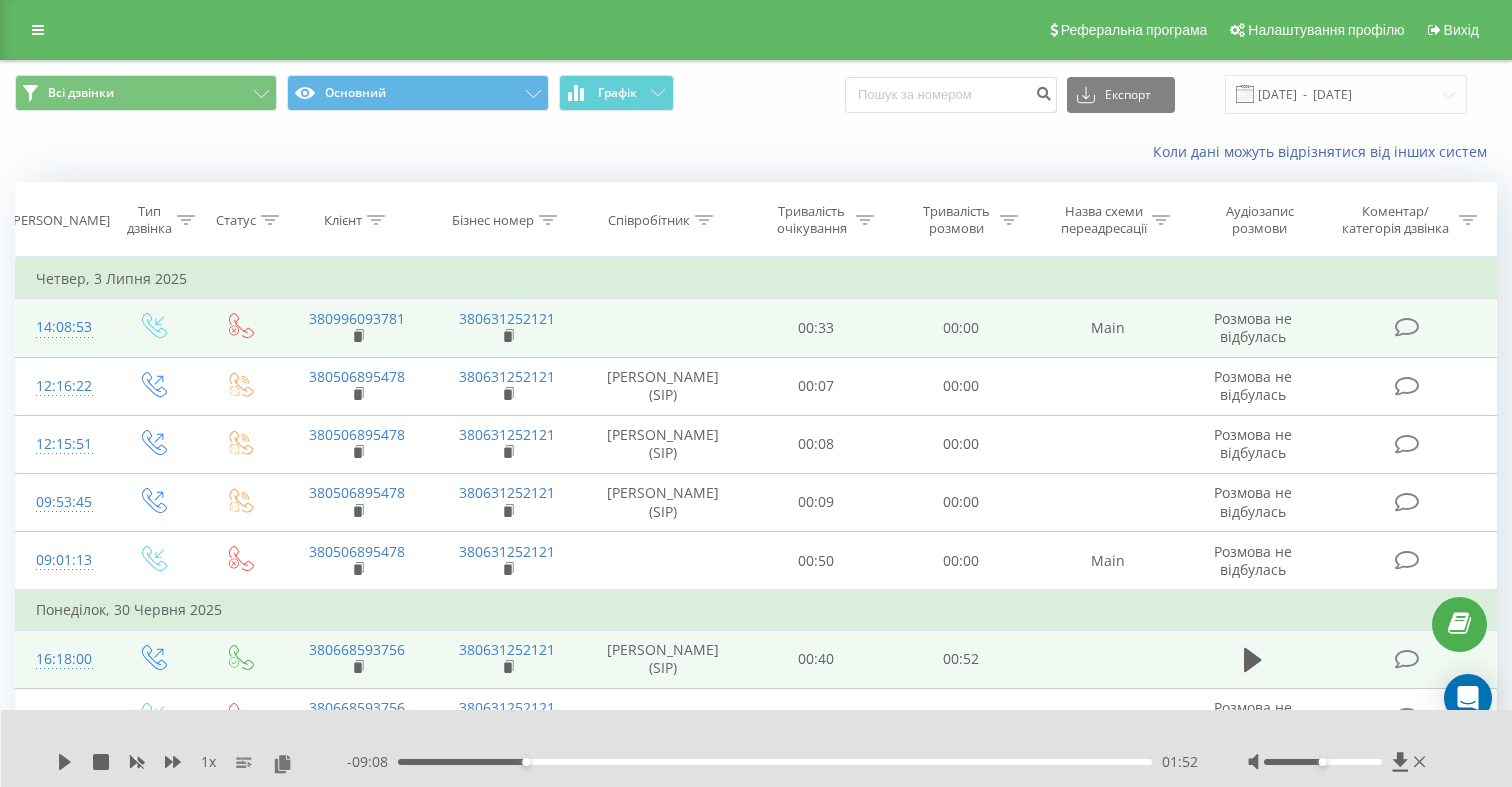 click at bounding box center (1409, 328) 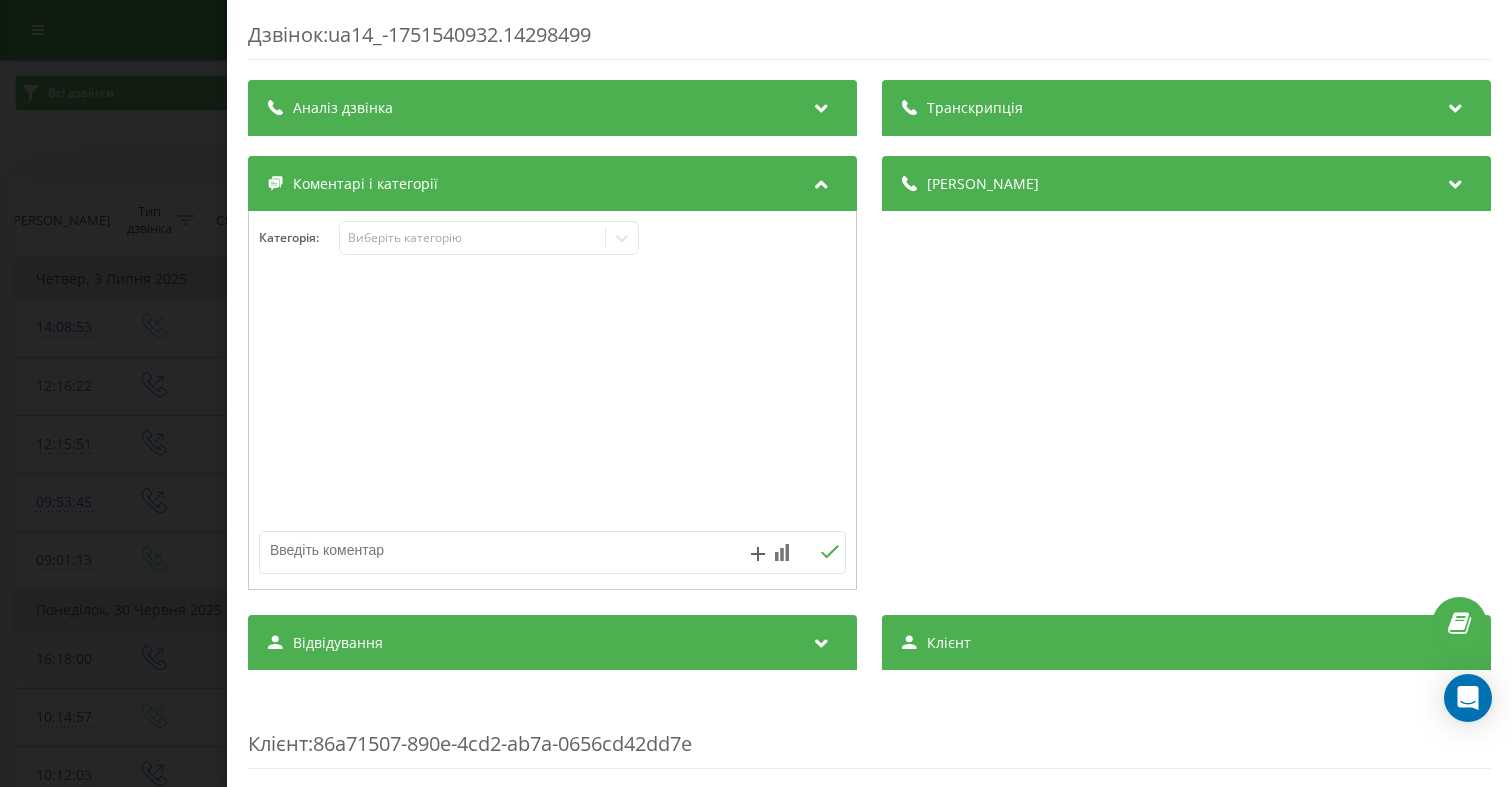click on "Деталі дзвінка" at bounding box center [1186, 184] 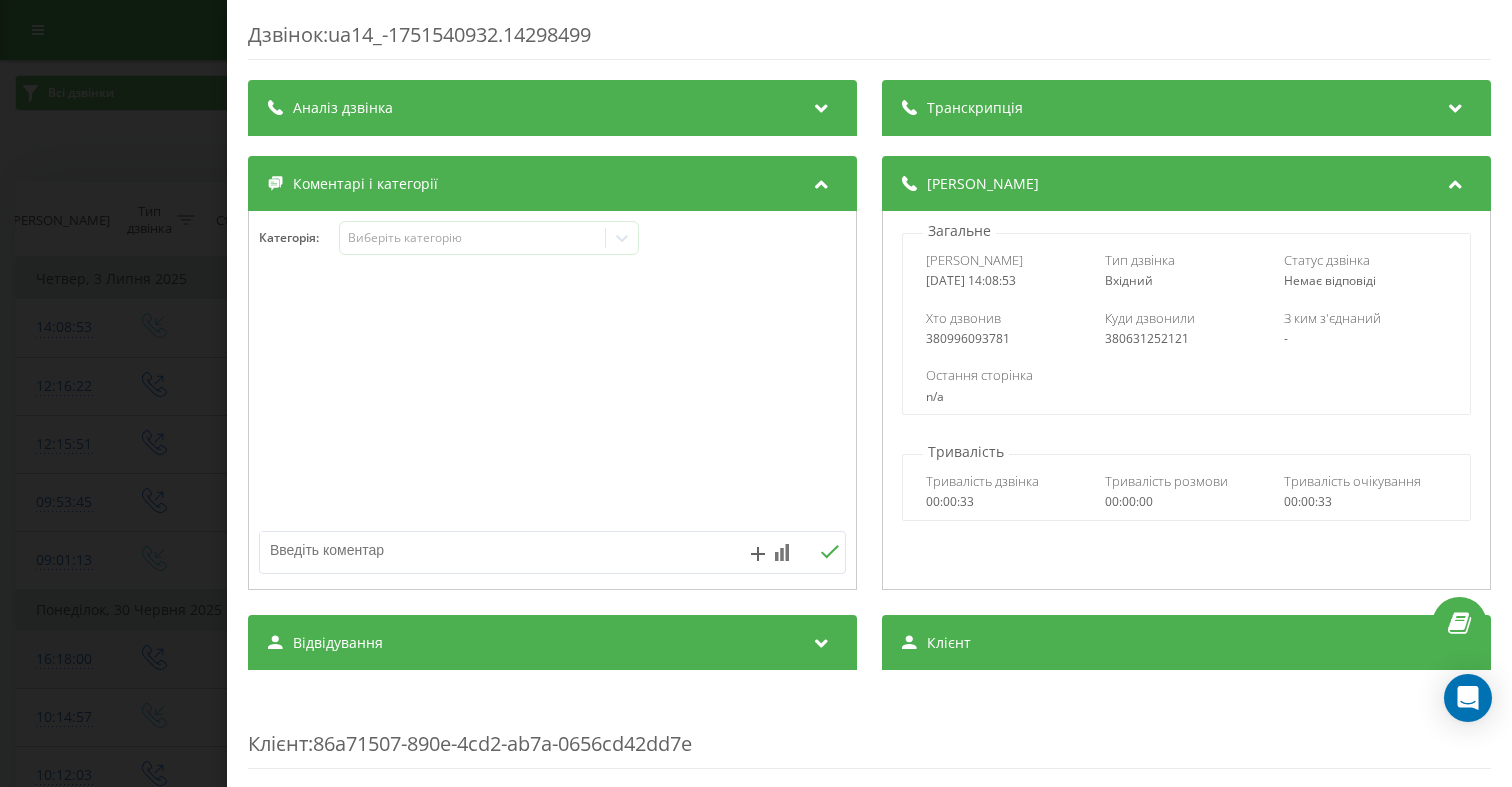 click on "Деталі дзвінка" at bounding box center [1186, 184] 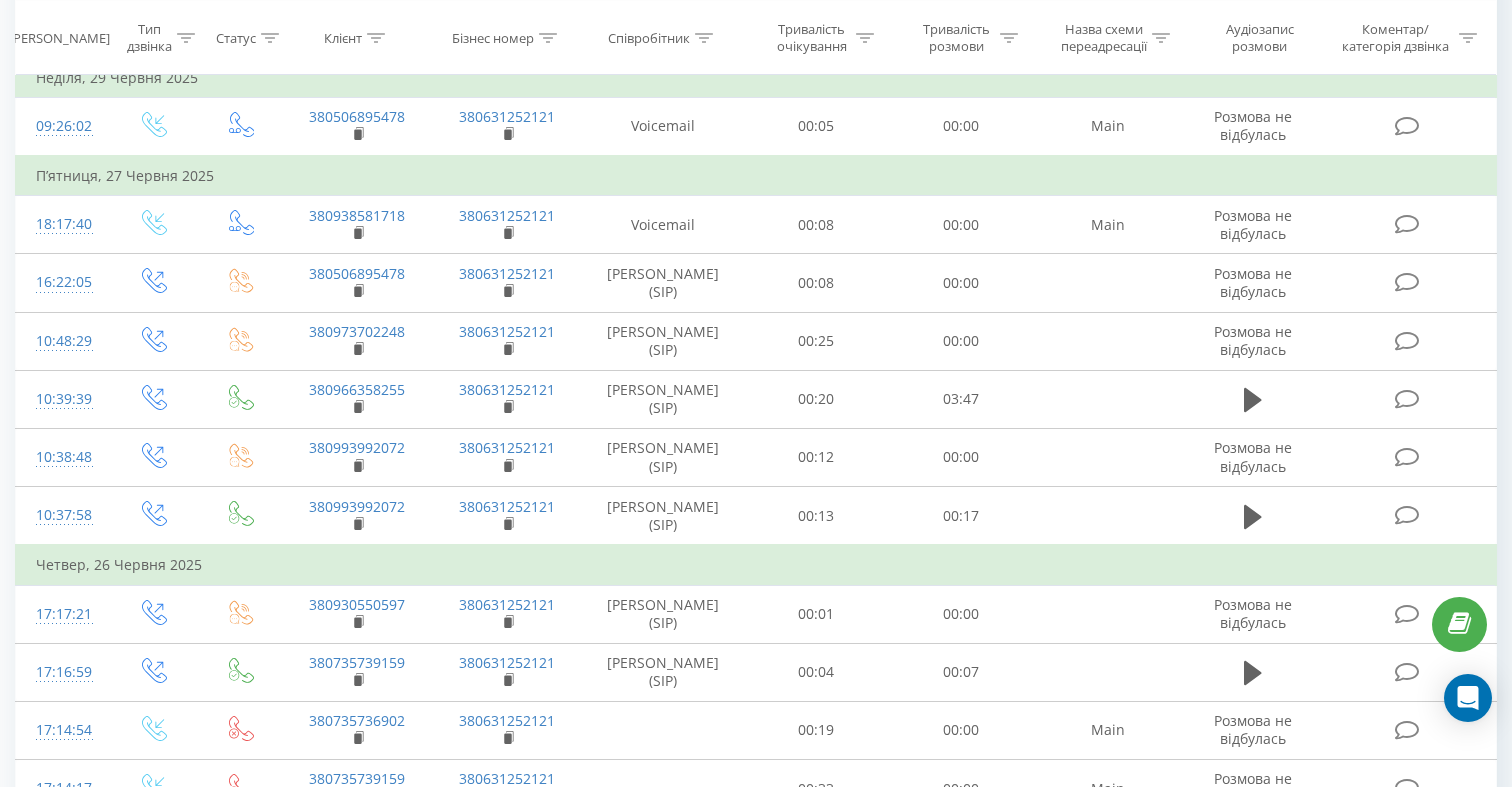 scroll, scrollTop: 1203, scrollLeft: 0, axis: vertical 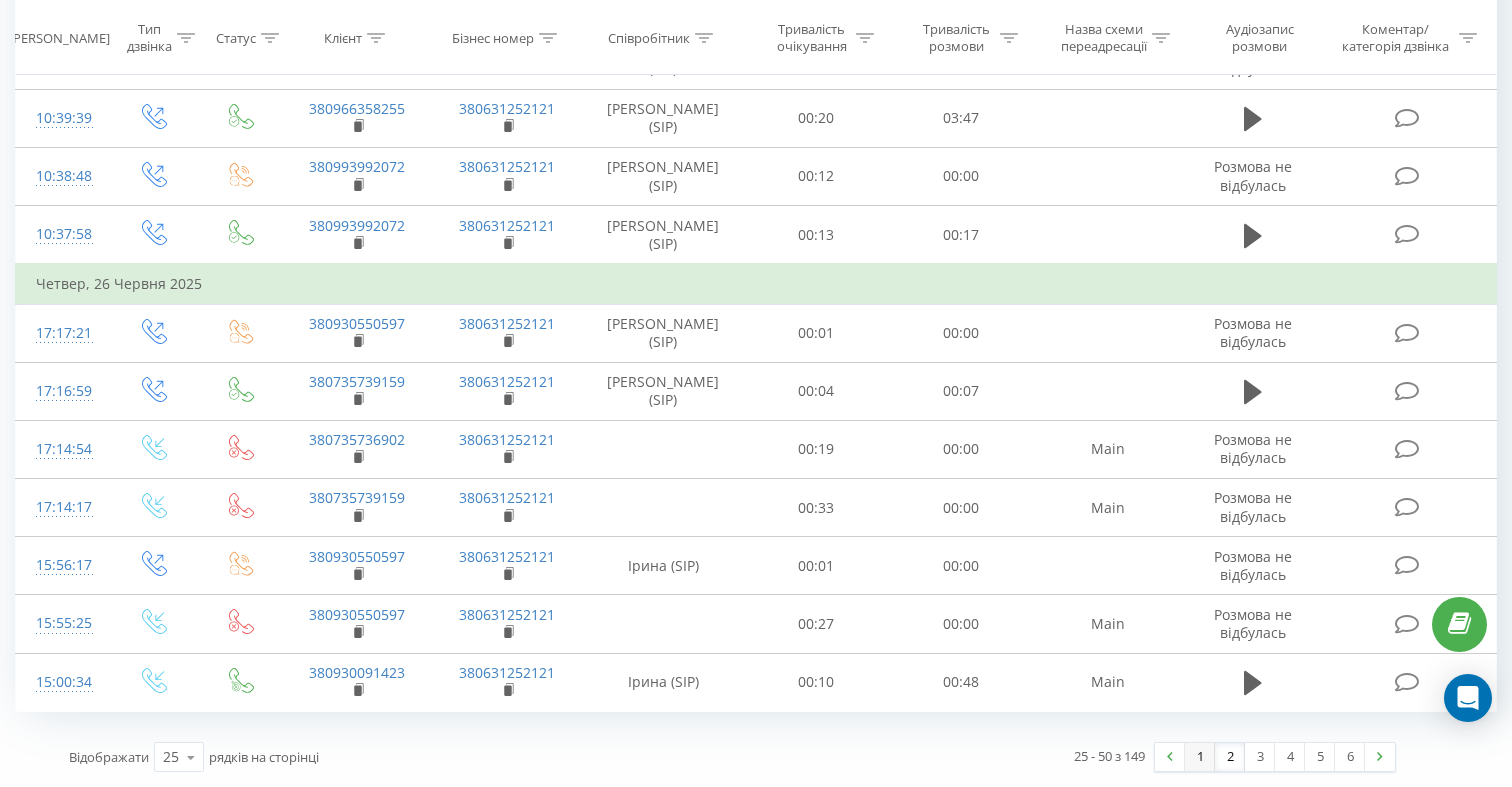 click on "1" at bounding box center (1200, 757) 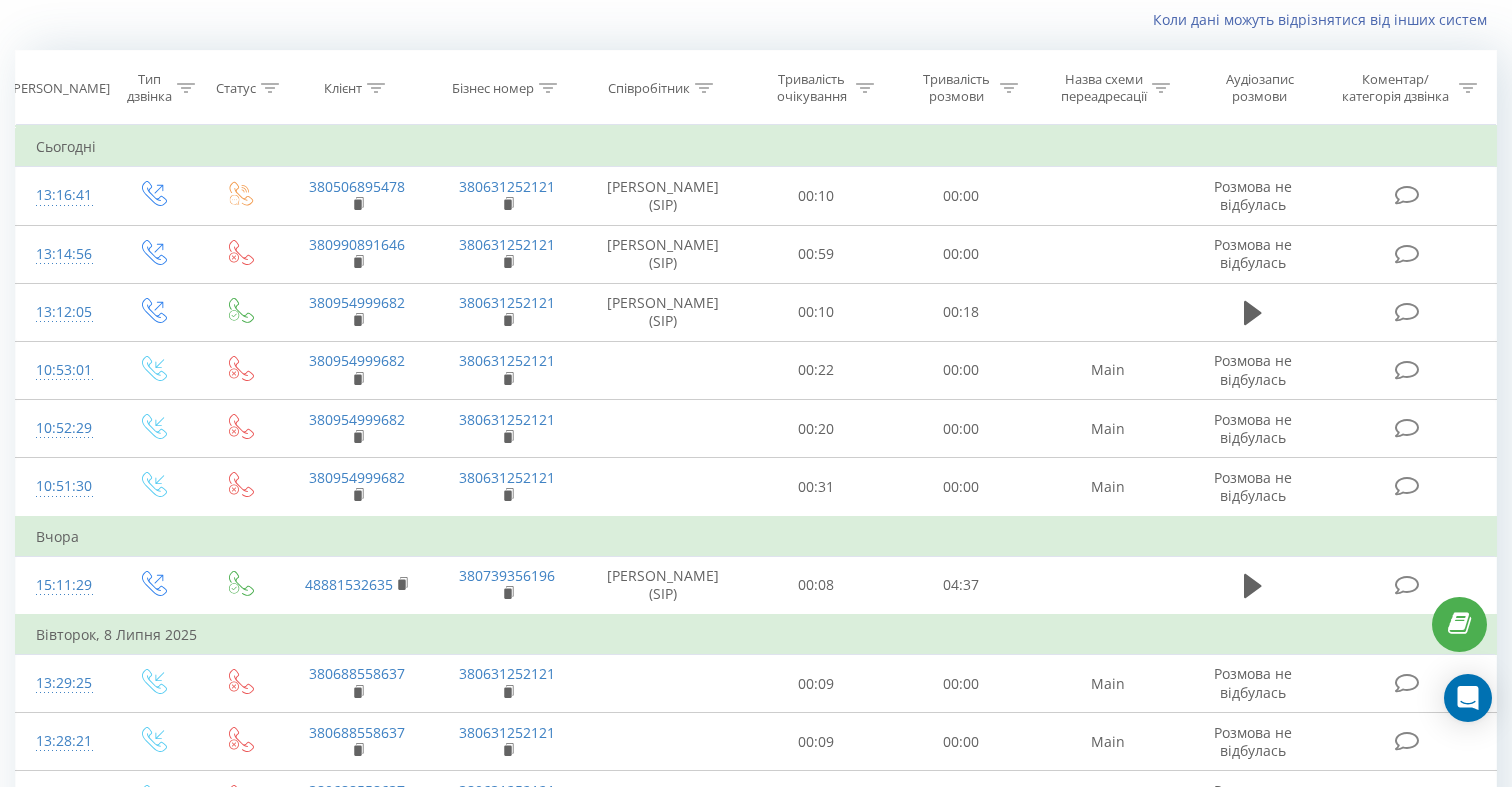scroll, scrollTop: 1163, scrollLeft: 0, axis: vertical 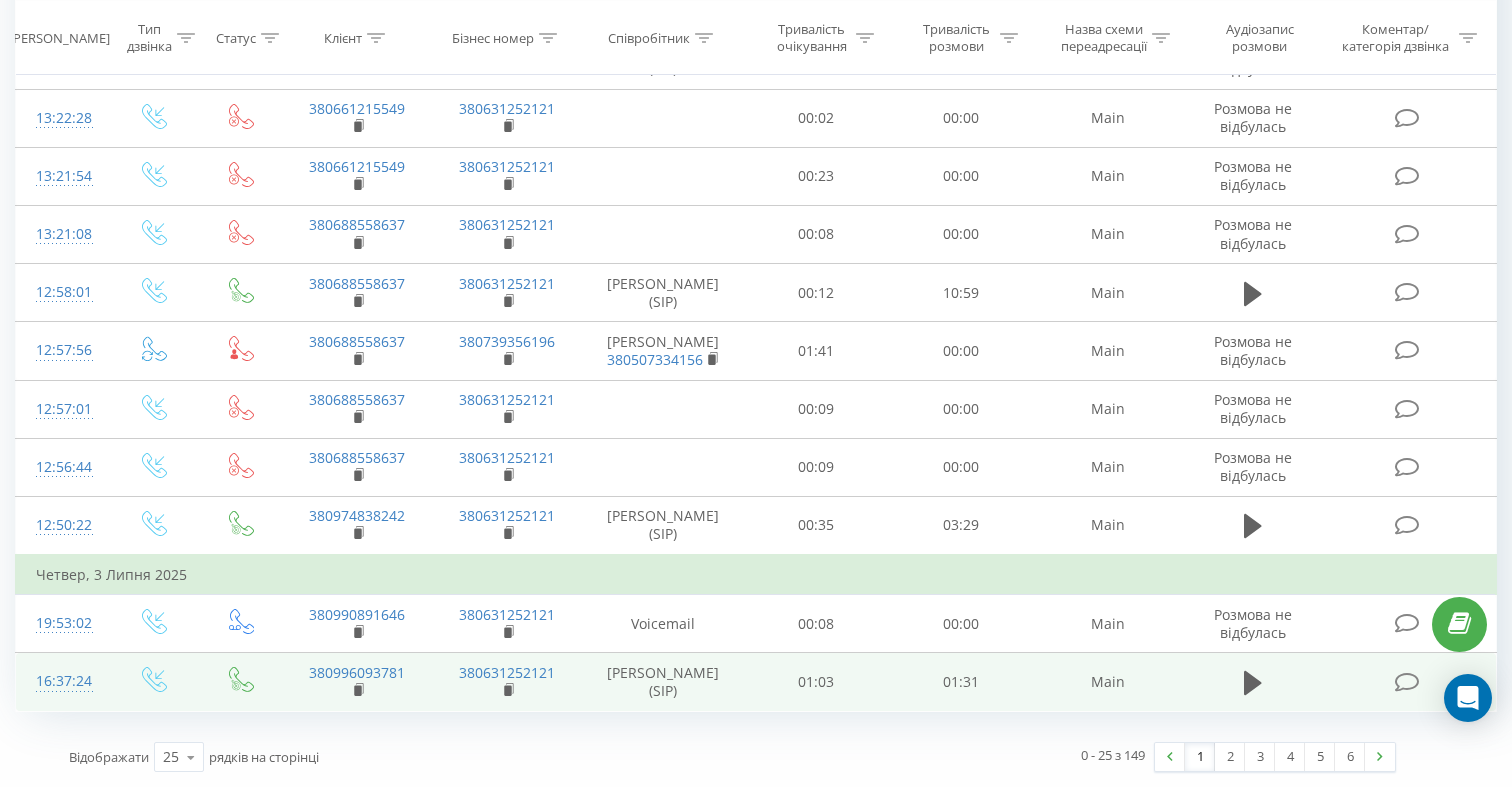 click at bounding box center [1409, 682] 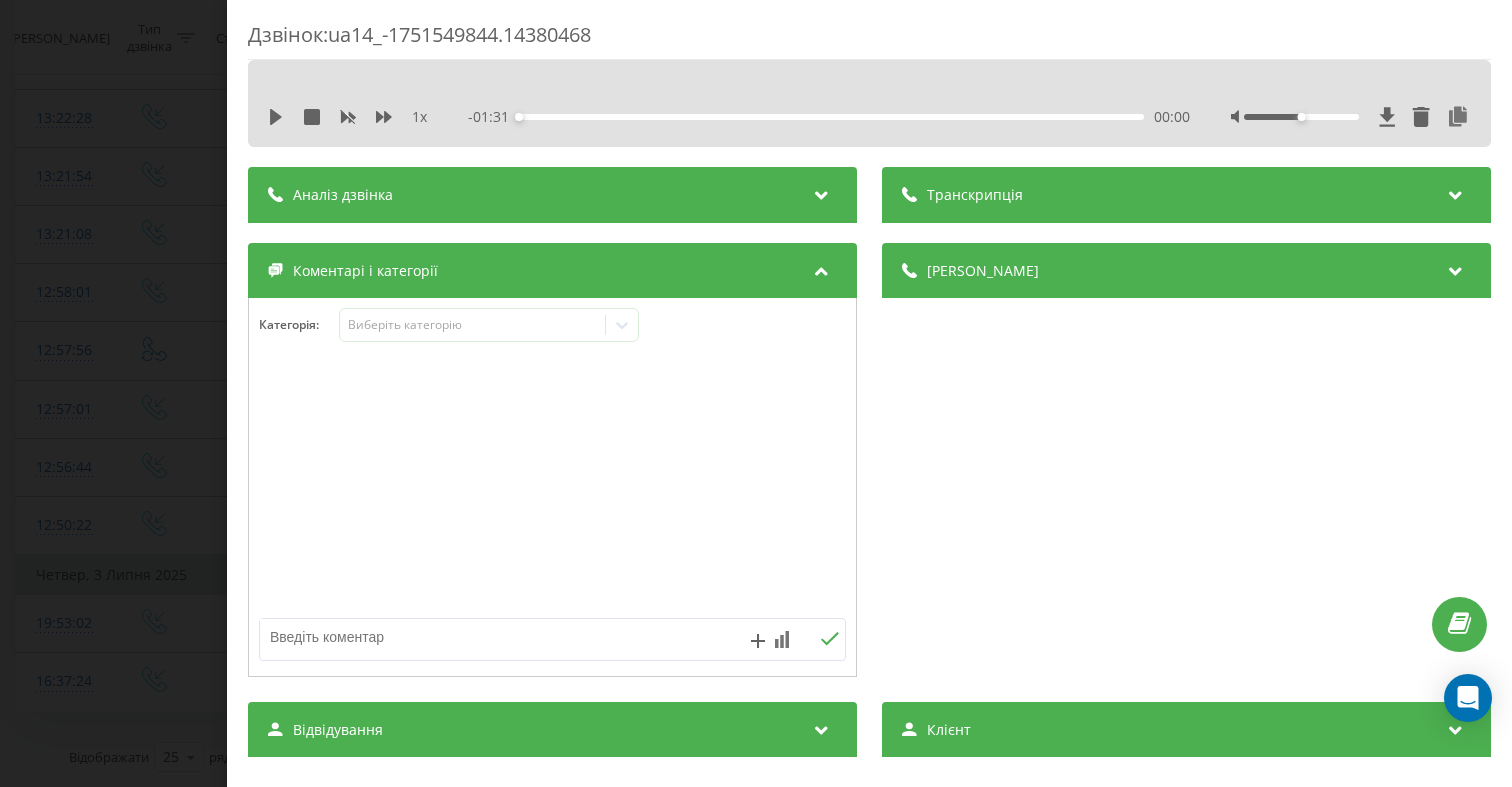 click on "Аналіз дзвінка" at bounding box center [552, 195] 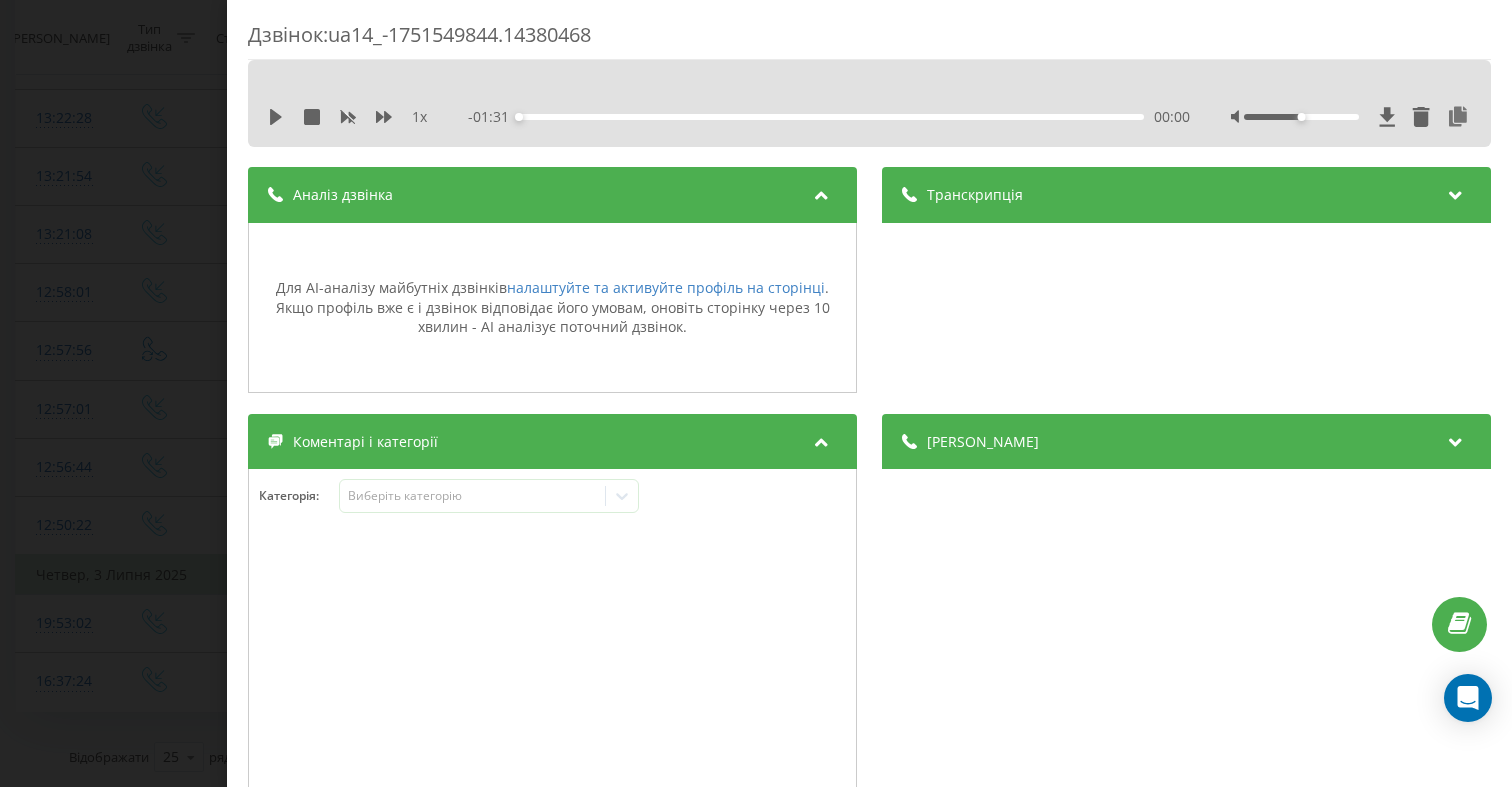 click on "Аналіз дзвінка" at bounding box center (552, 195) 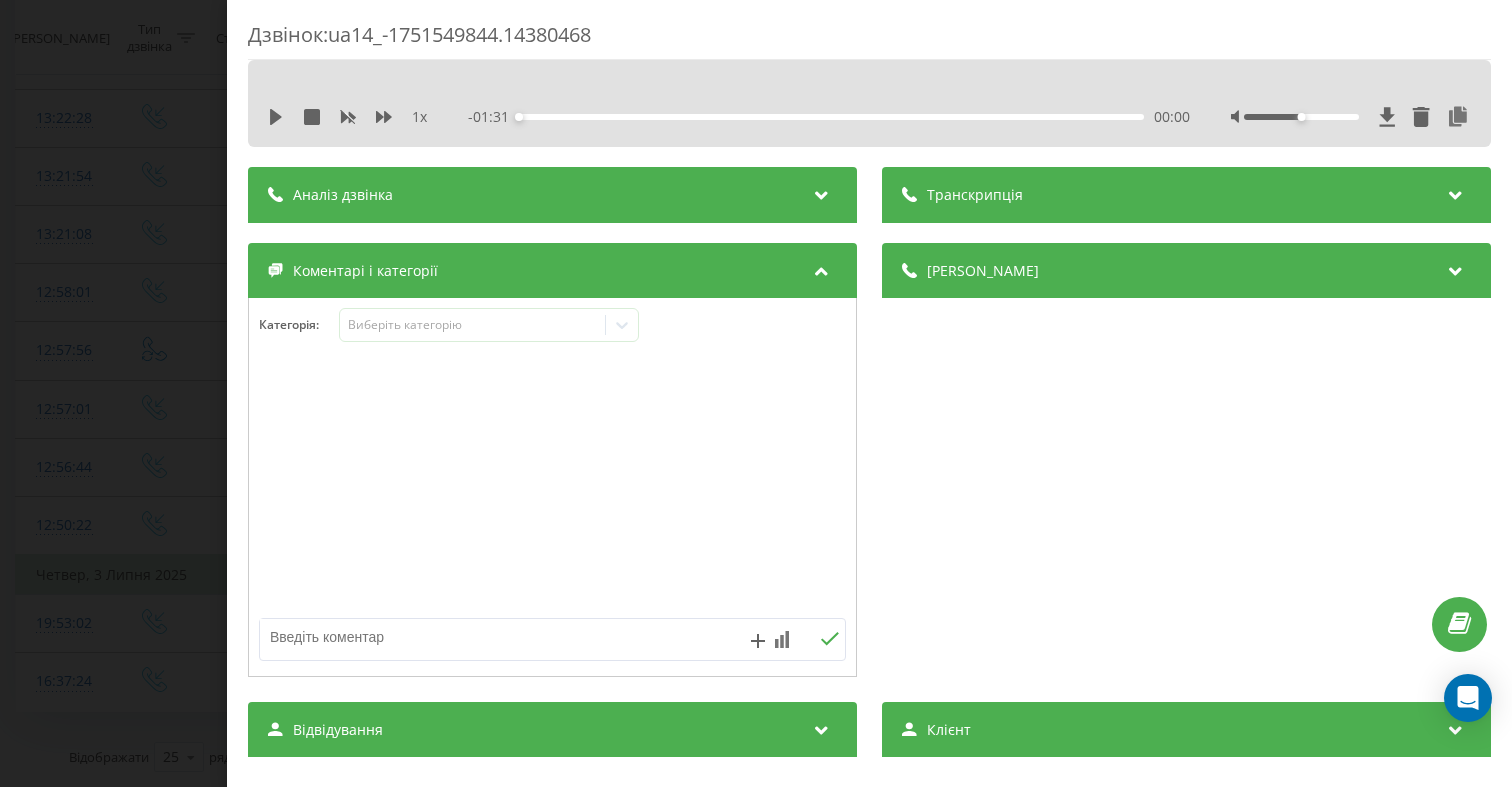 click on "Транскрипція" at bounding box center (975, 195) 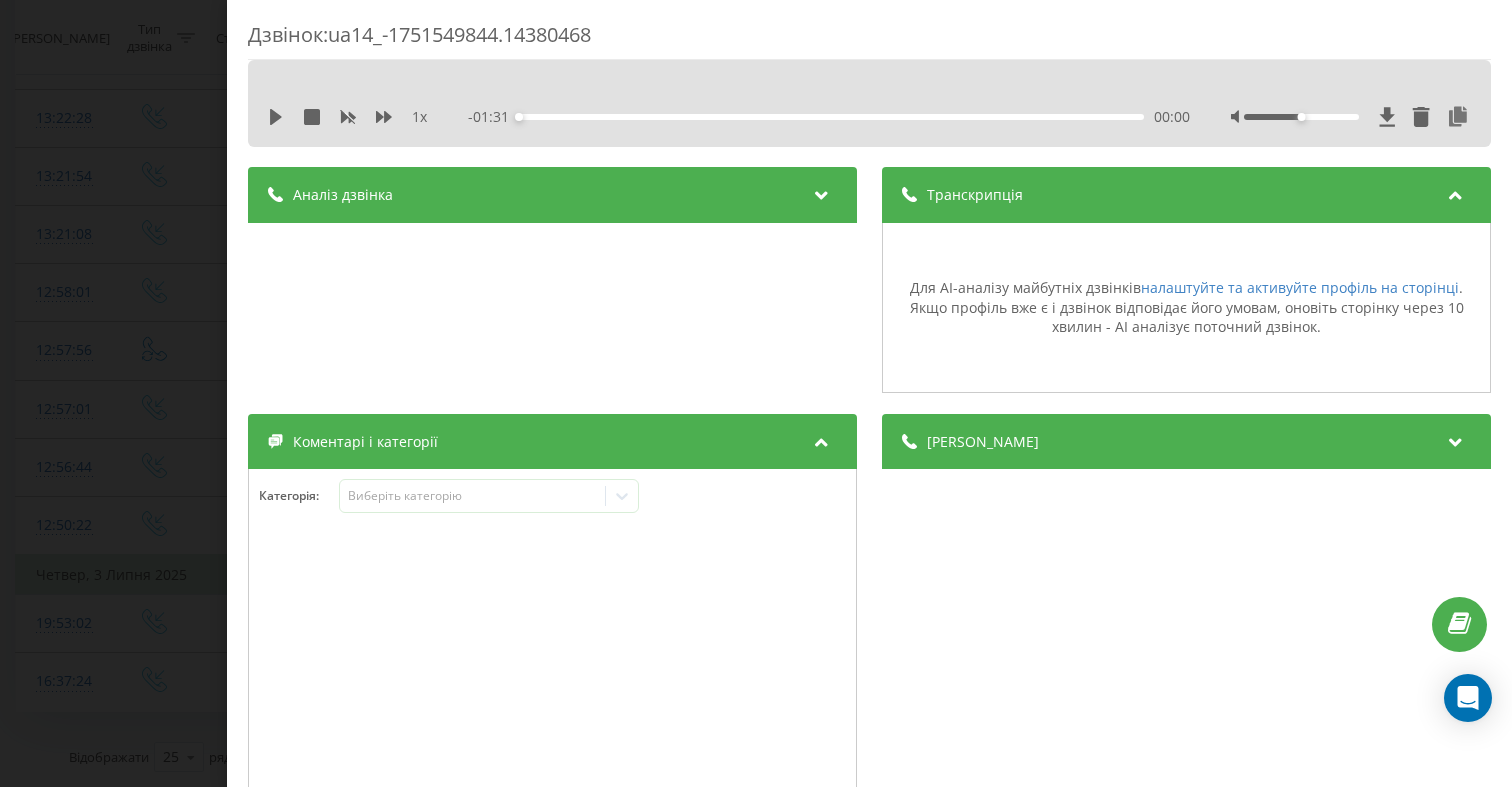 click on "Транскрипція" at bounding box center [975, 195] 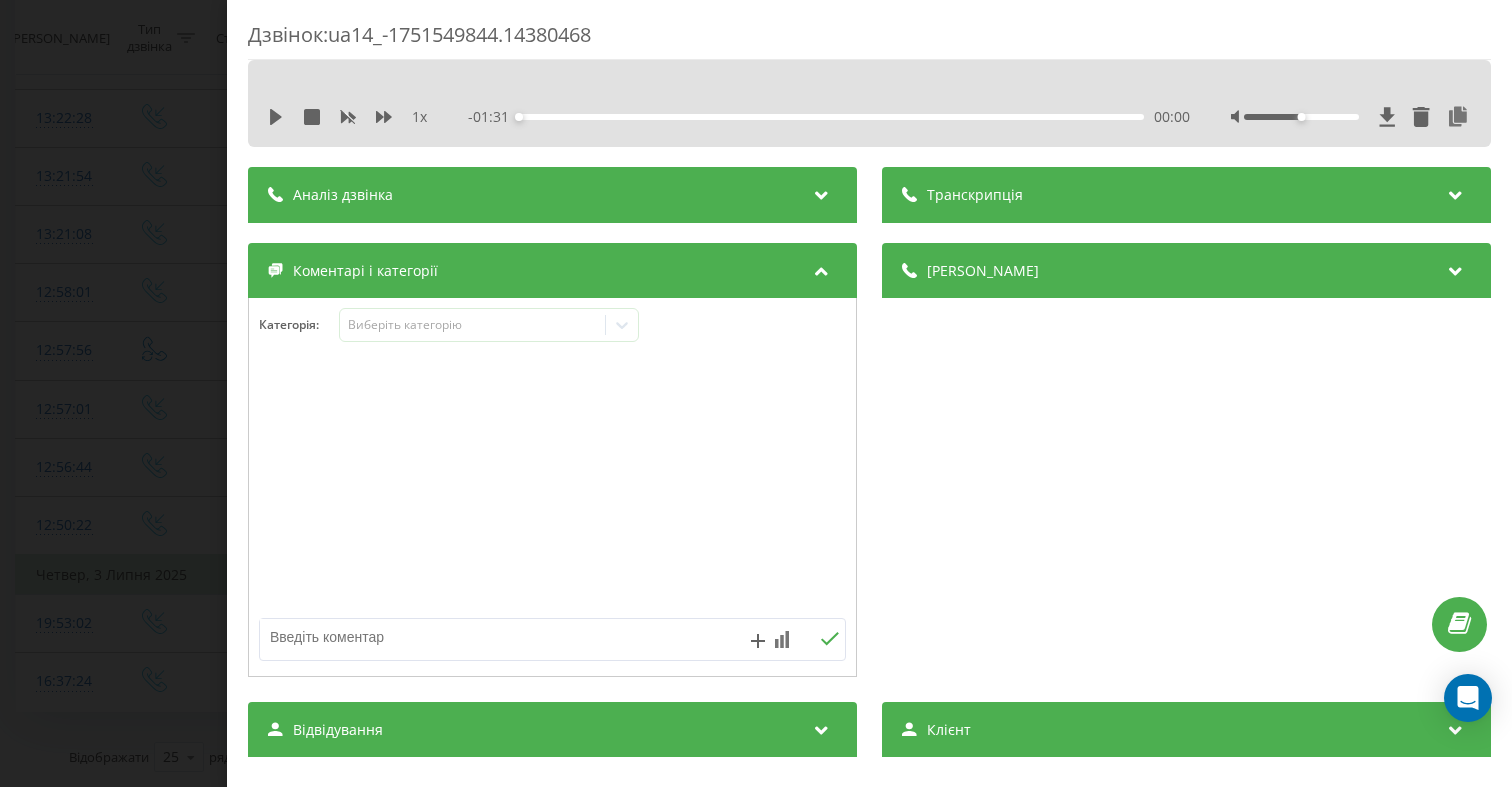 scroll, scrollTop: 360, scrollLeft: 0, axis: vertical 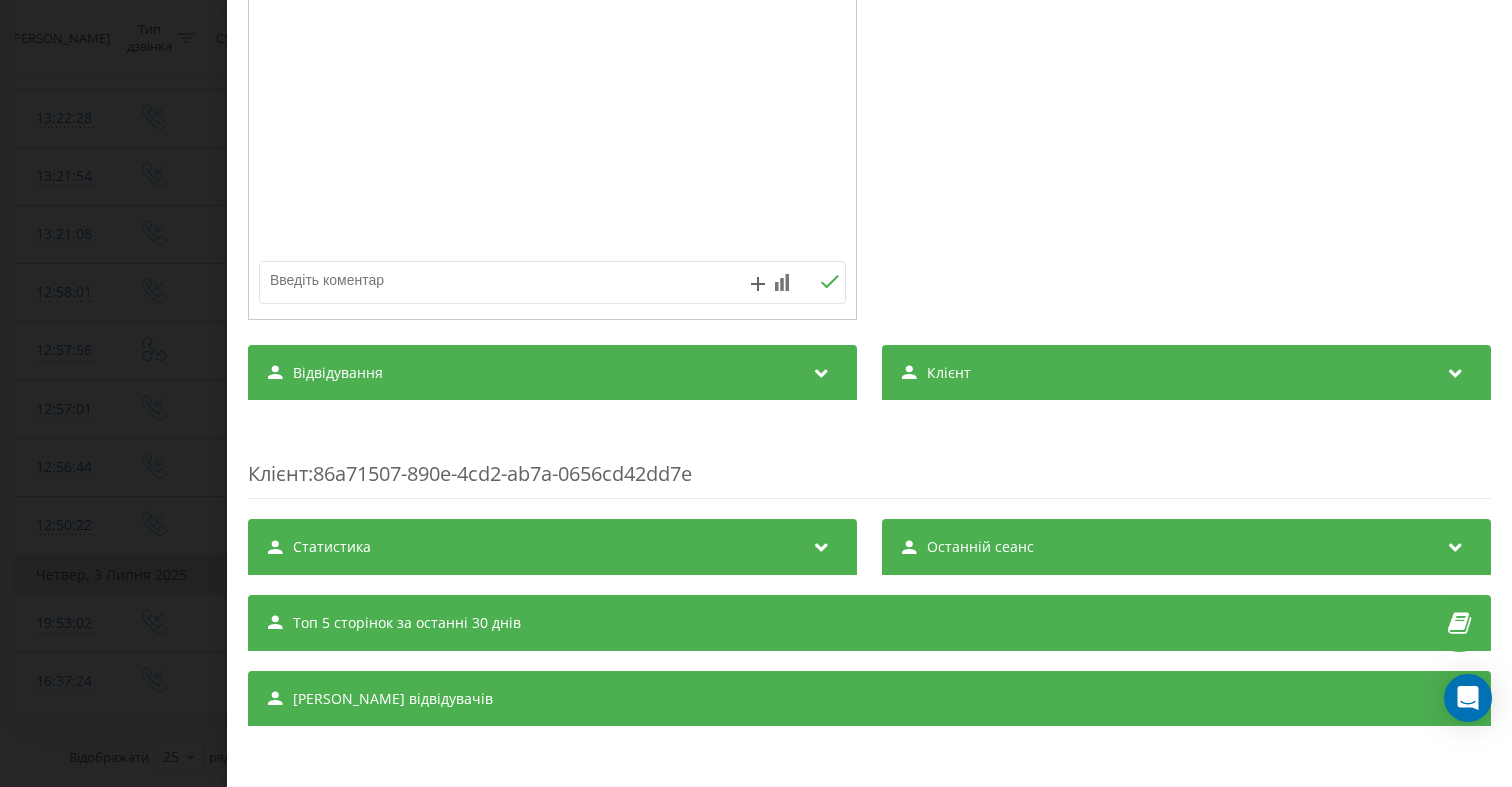 click on "Статистика" at bounding box center (552, 547) 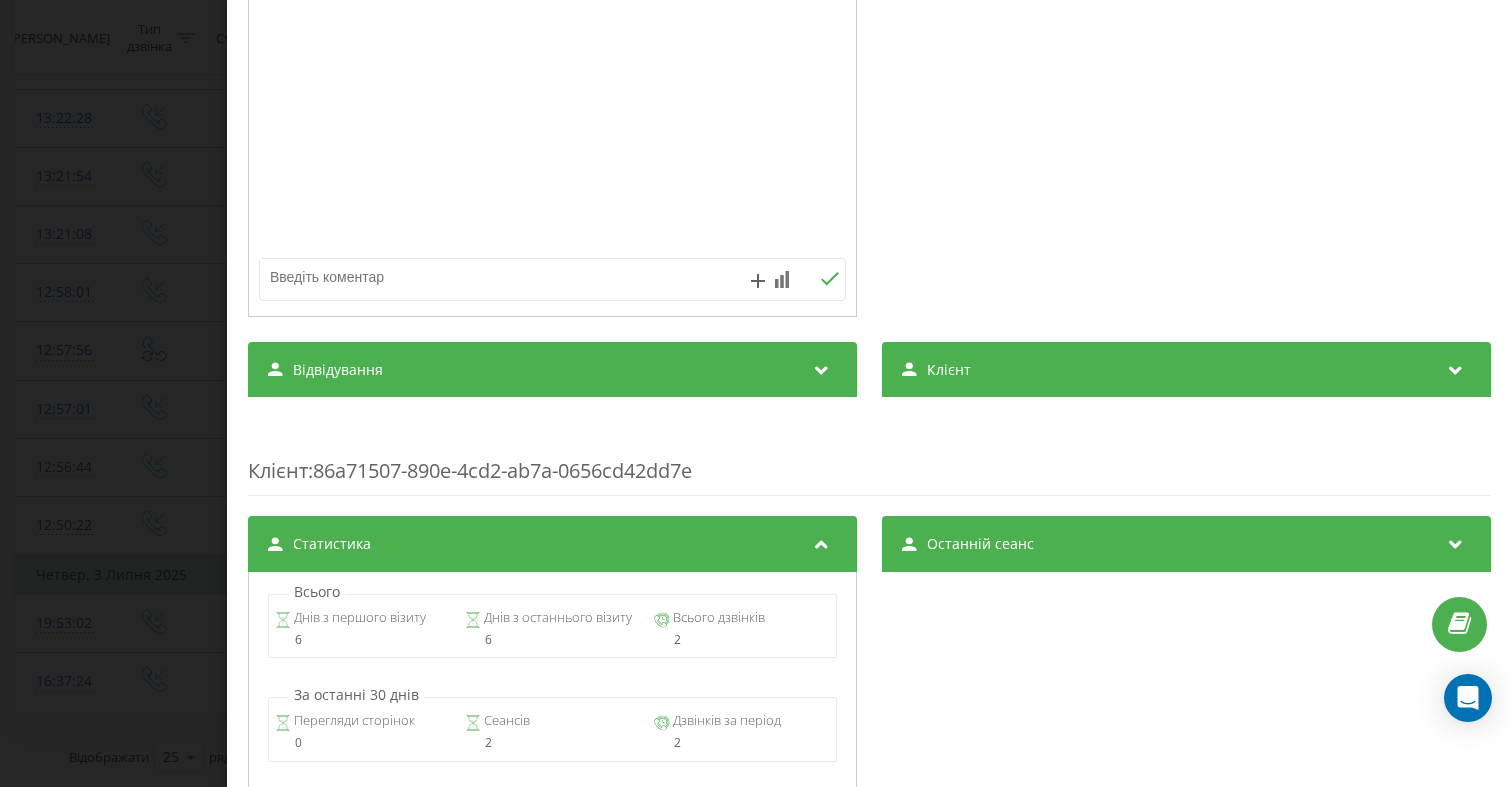 scroll, scrollTop: 588, scrollLeft: 0, axis: vertical 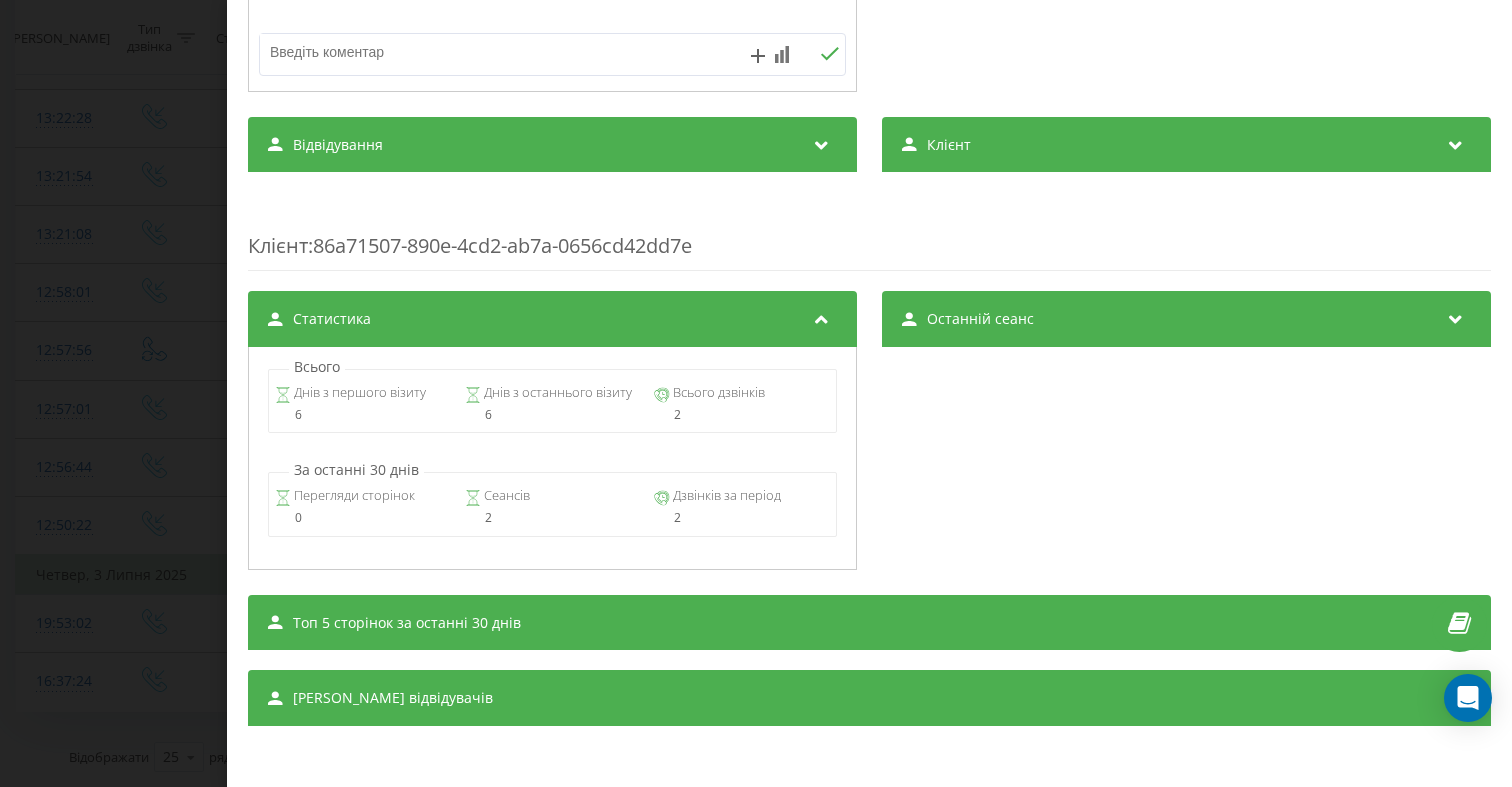 click on "Останній сеанс" at bounding box center [980, 319] 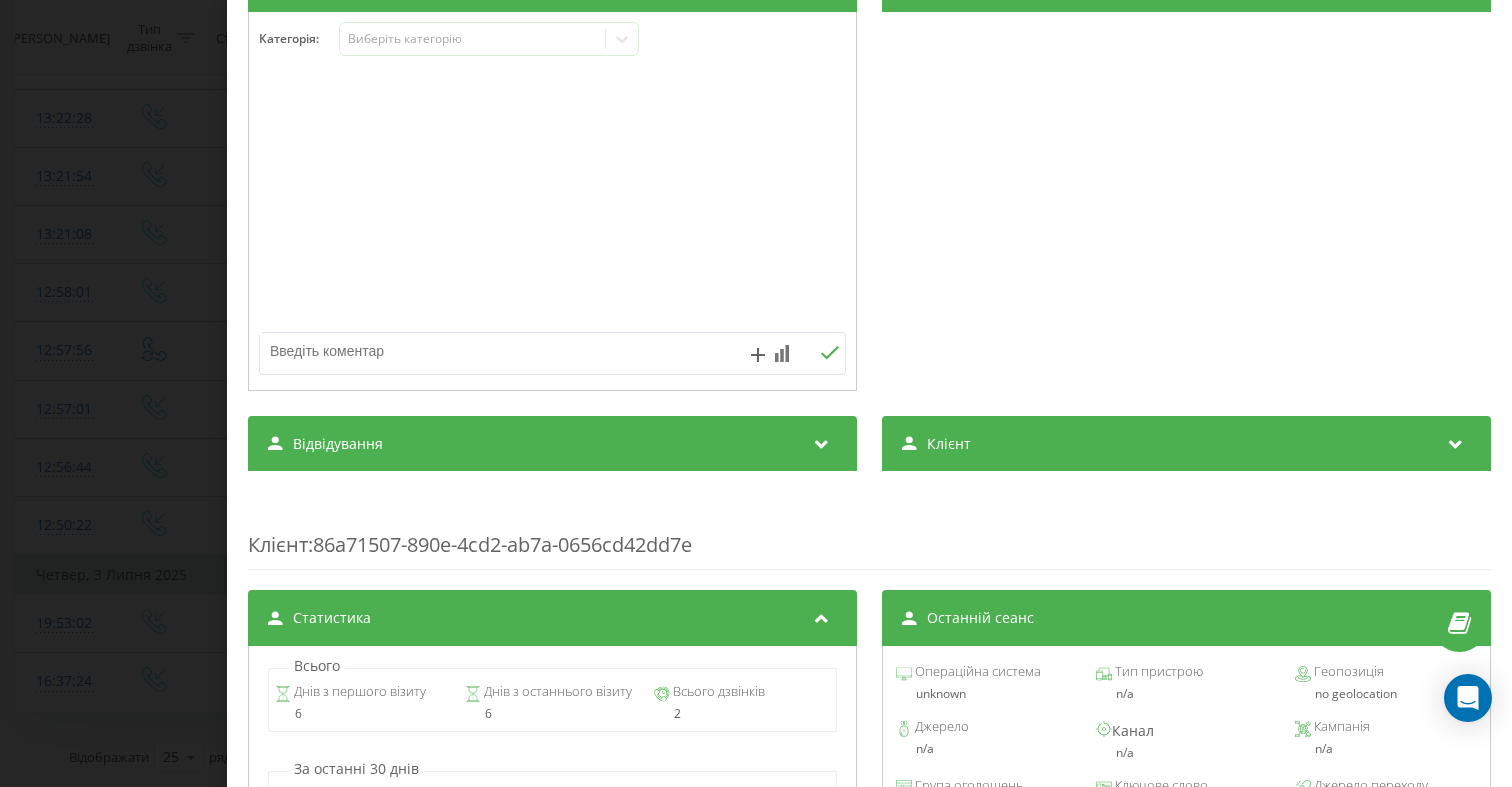 scroll, scrollTop: 588, scrollLeft: 0, axis: vertical 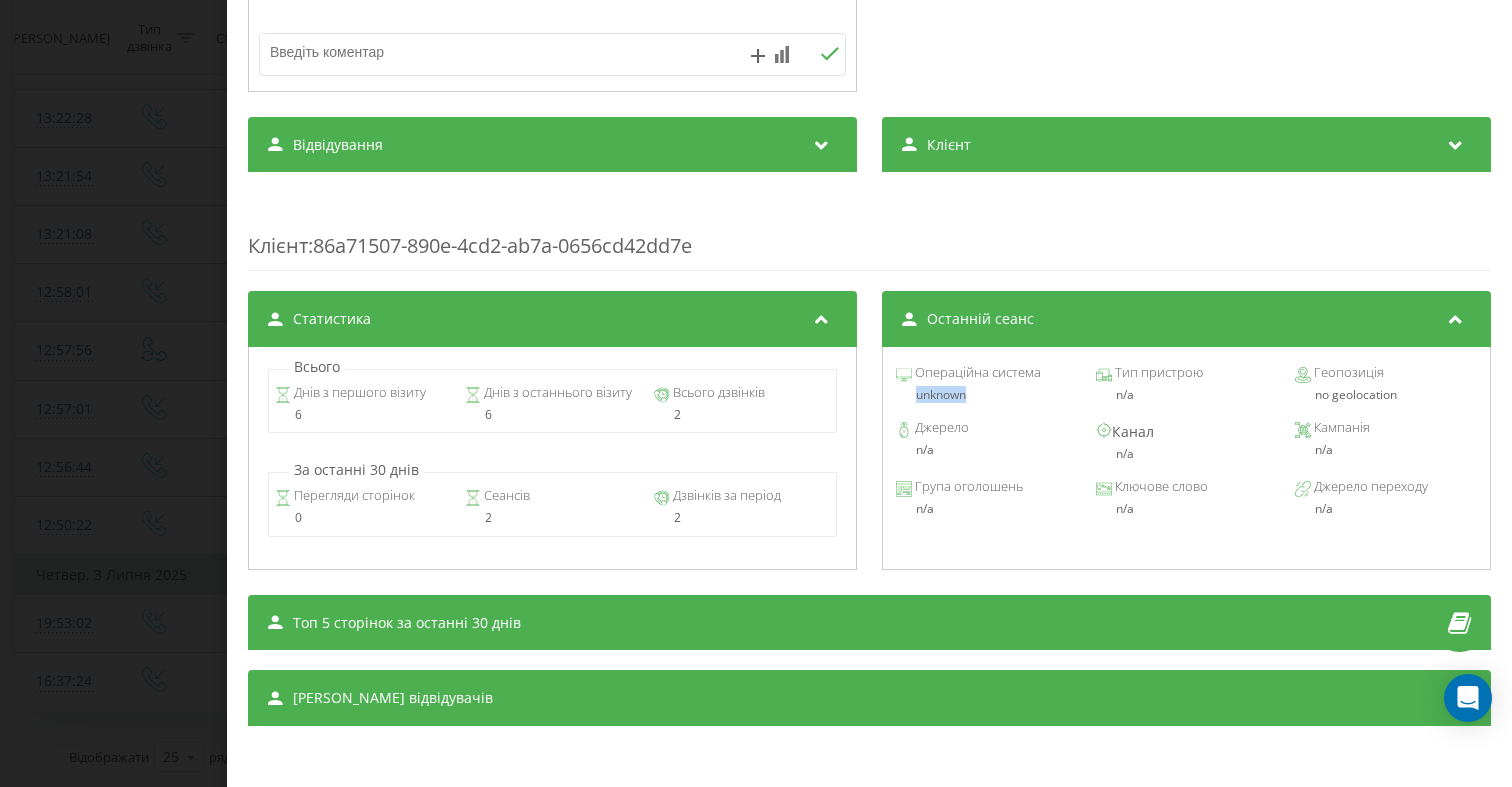 drag, startPoint x: 905, startPoint y: 390, endPoint x: 890, endPoint y: 390, distance: 15 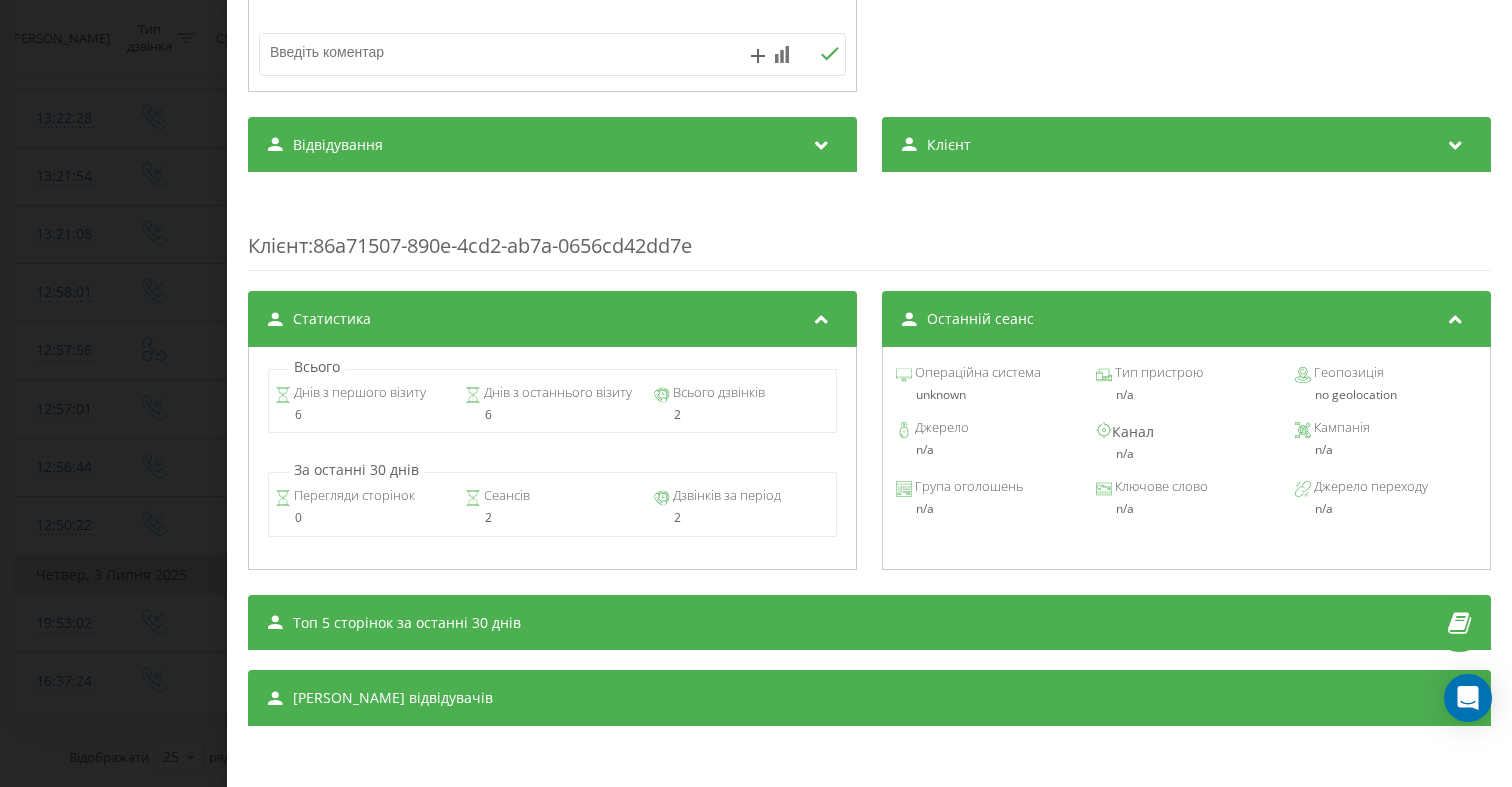 scroll, scrollTop: 0, scrollLeft: 0, axis: both 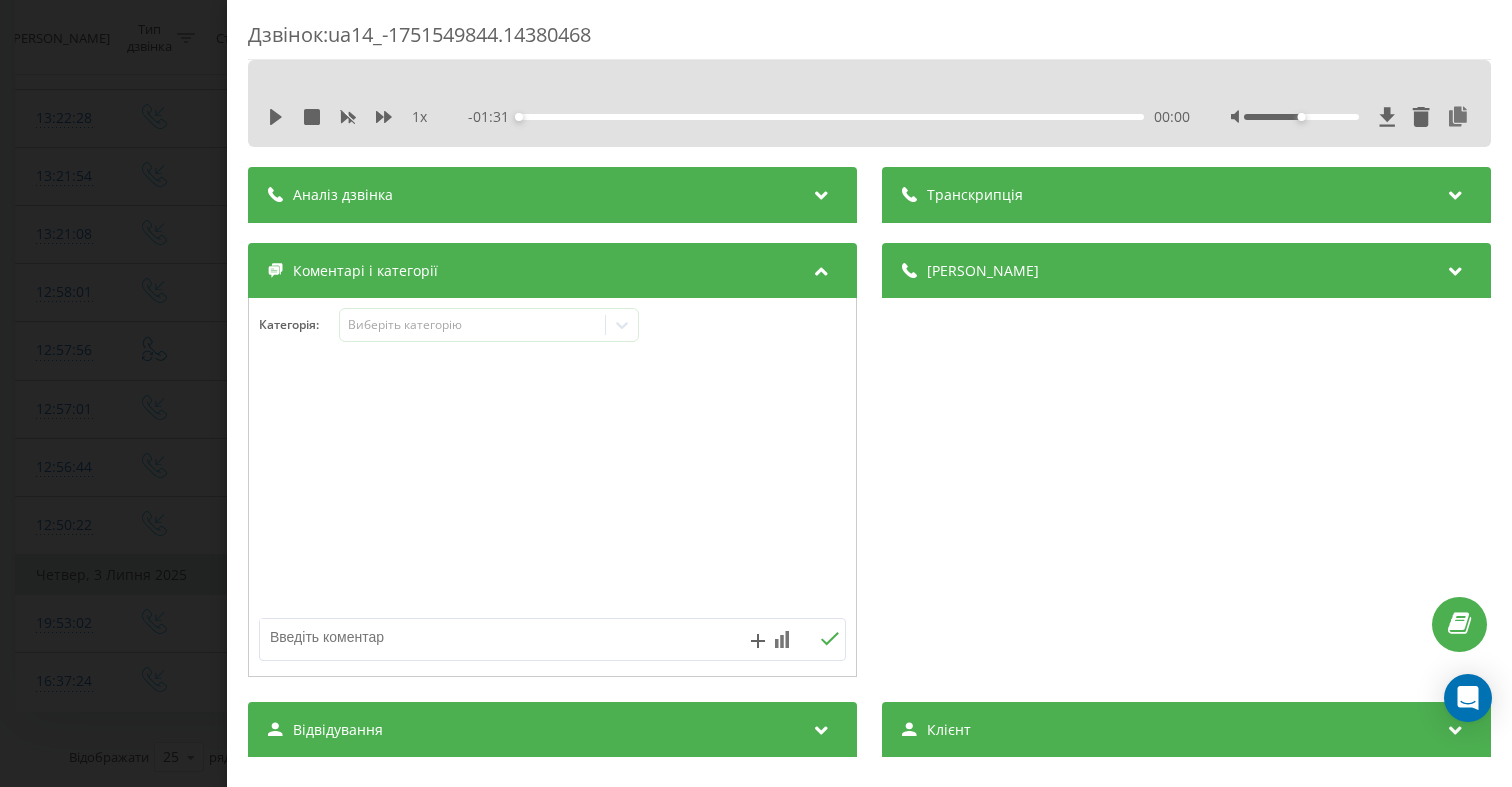 click on "Дзвінок :  ua14_-1751549844.14380468   1 x  - 01:31 00:00   00:00   Транскрипція Для AI-аналізу майбутніх дзвінків  налаштуйте та активуйте профіль на сторінці . Якщо профіль вже є і дзвінок відповідає його умовам, оновіть сторінку через 10 хвилин - AI аналізує поточний дзвінок. Аналіз дзвінка Для AI-аналізу майбутніх дзвінків  налаштуйте та активуйте профіль на сторінці . Якщо профіль вже є і дзвінок відповідає його умовам, оновіть сторінку через 10 хвилин - AI аналізує поточний дзвінок. Деталі дзвінка Загальне Дата дзвінка 2025-07-03 16:37:24 Тип дзвінка Вхідний Статус дзвінка Цільовий 380996093781" at bounding box center [756, 393] 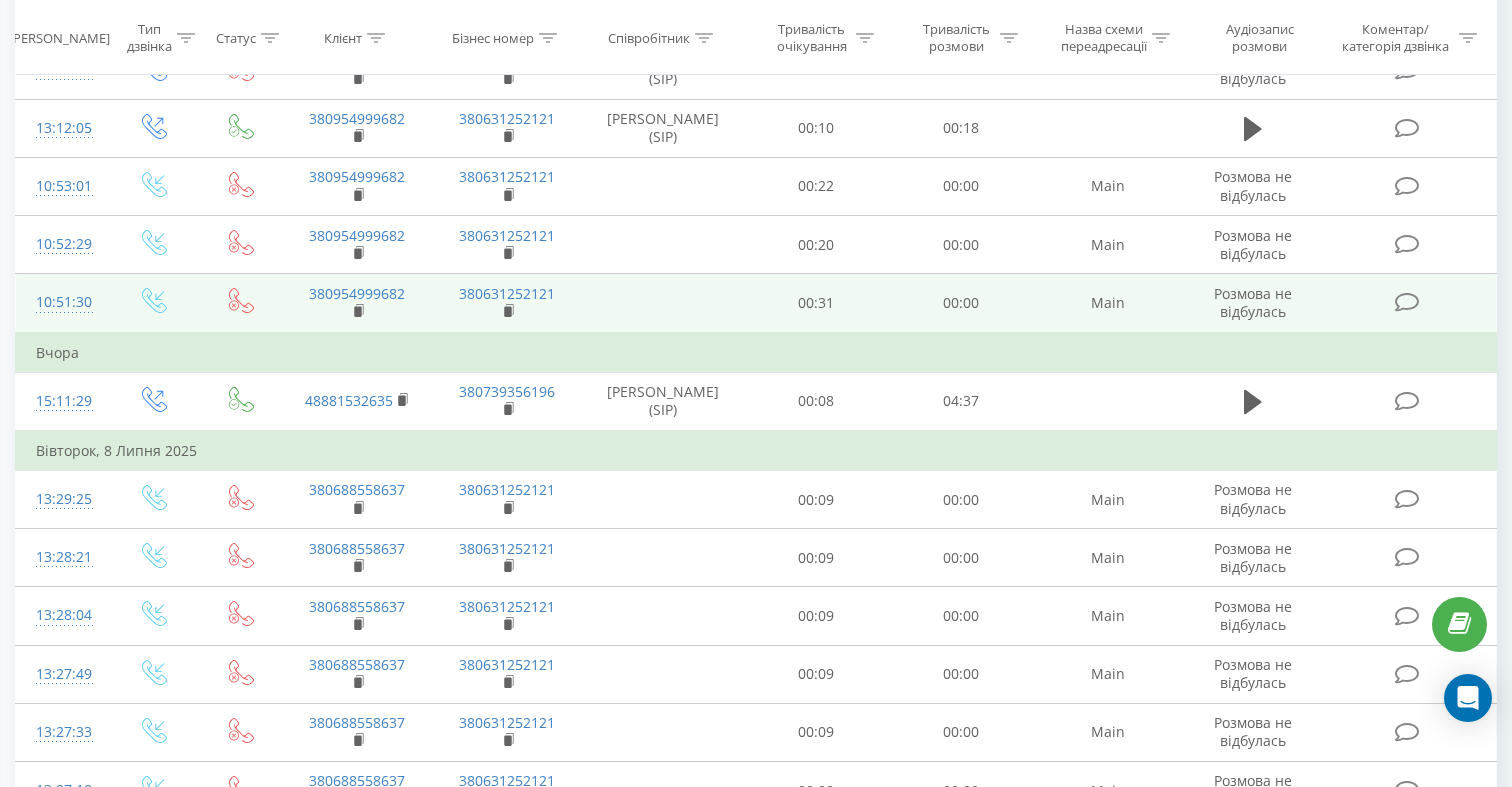 scroll, scrollTop: 332, scrollLeft: 0, axis: vertical 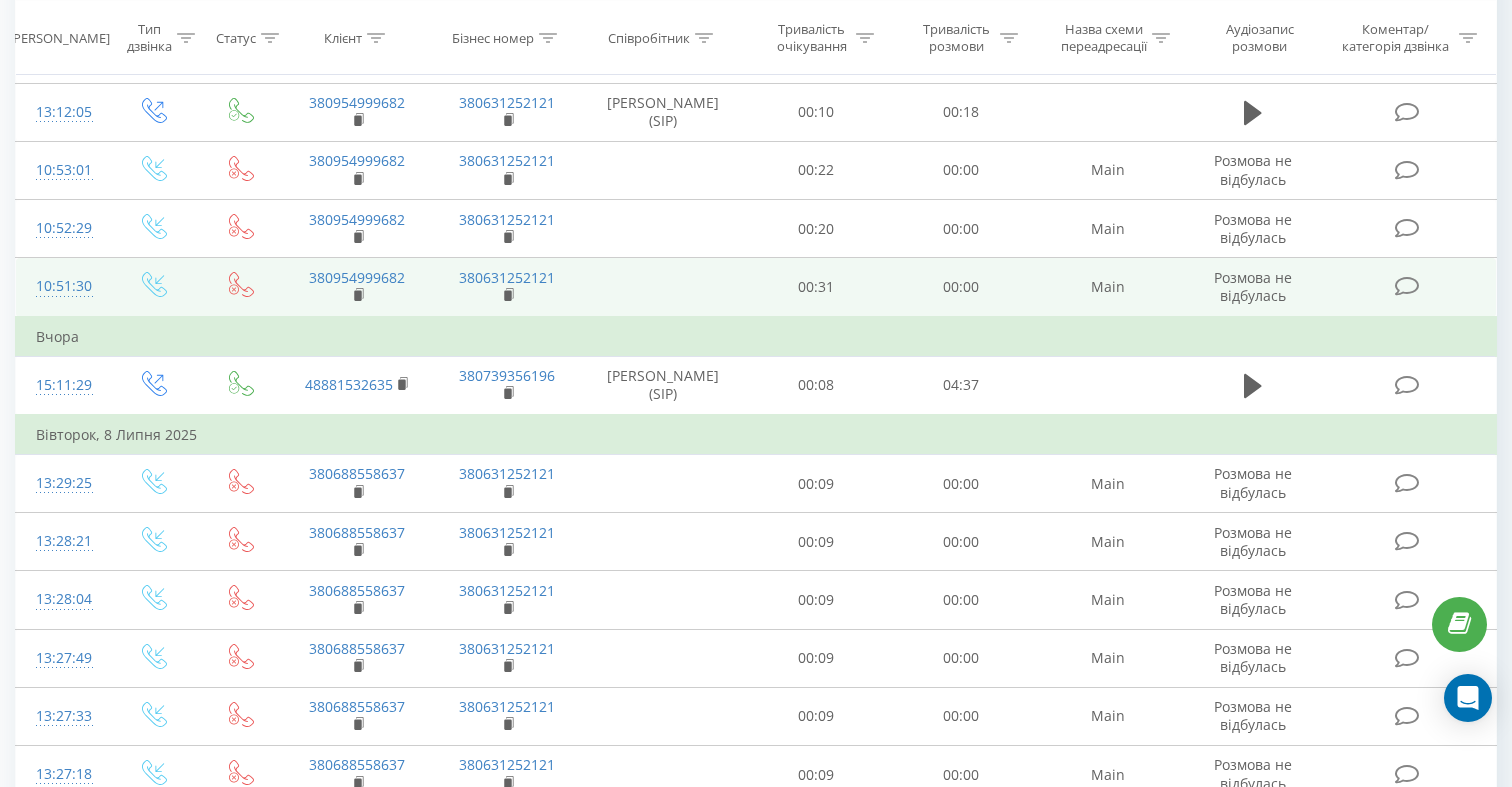 click at bounding box center (241, 287) 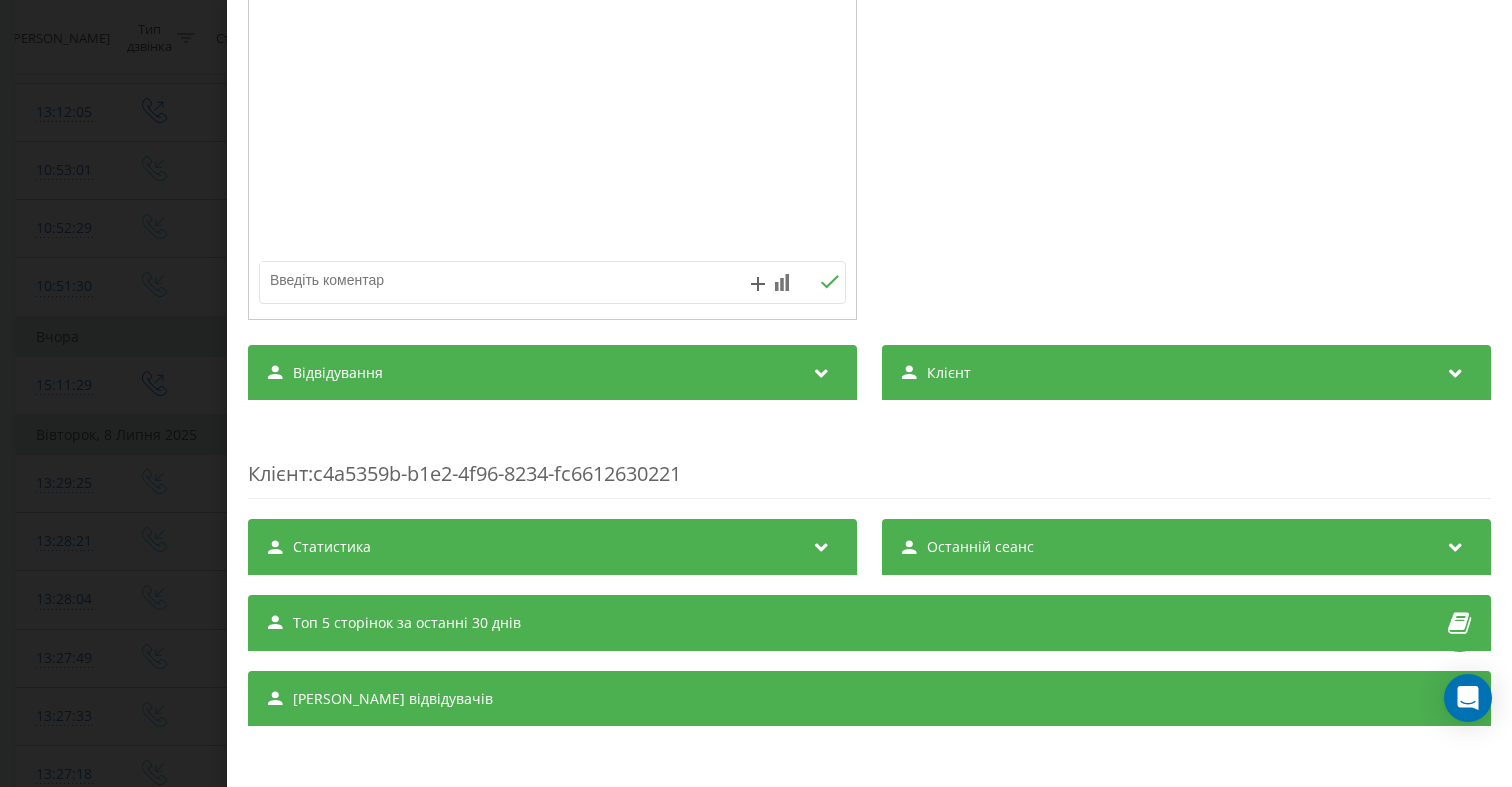 scroll, scrollTop: 273, scrollLeft: 0, axis: vertical 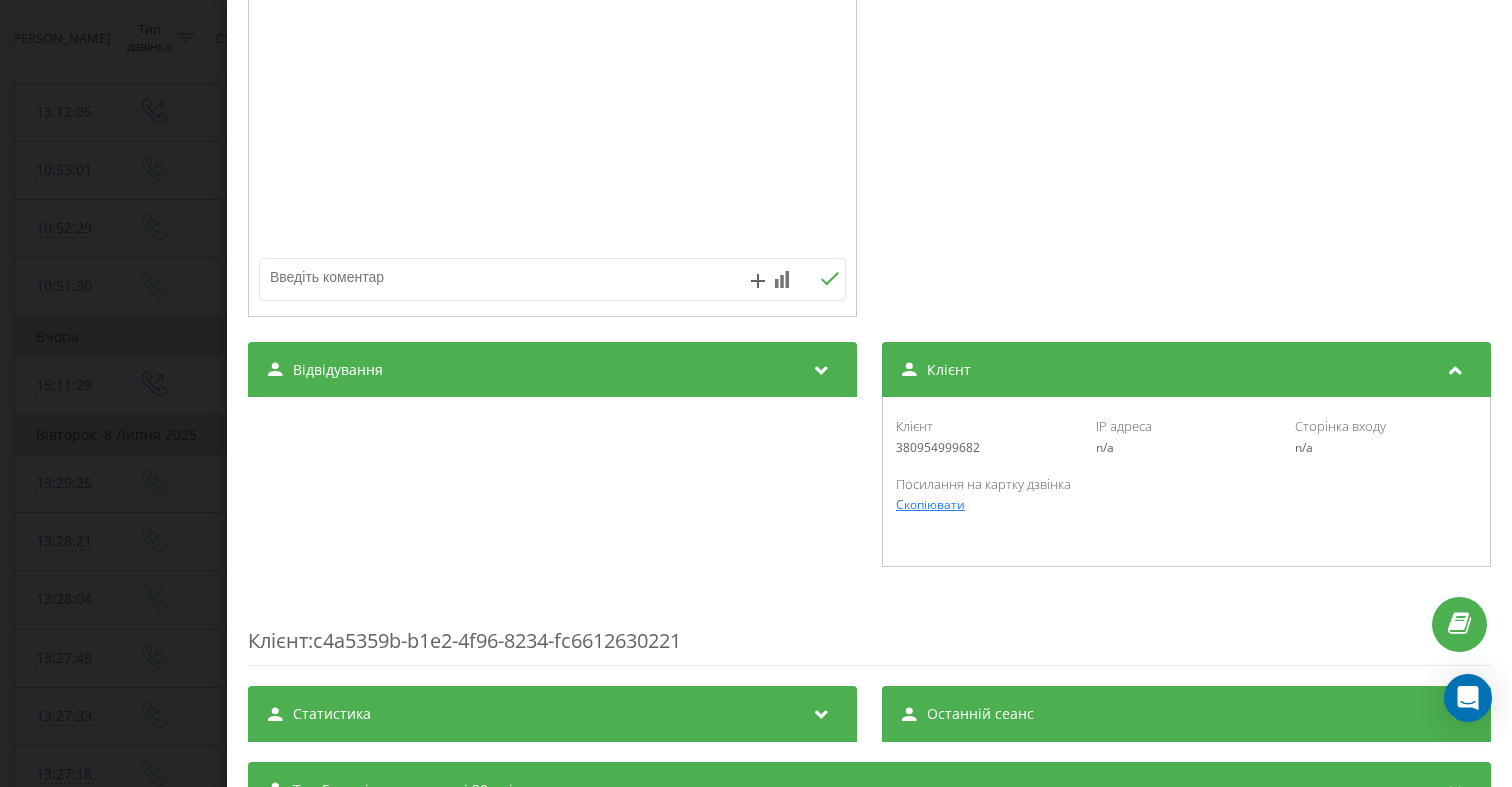 click on "Скопіювати" at bounding box center (930, 504) 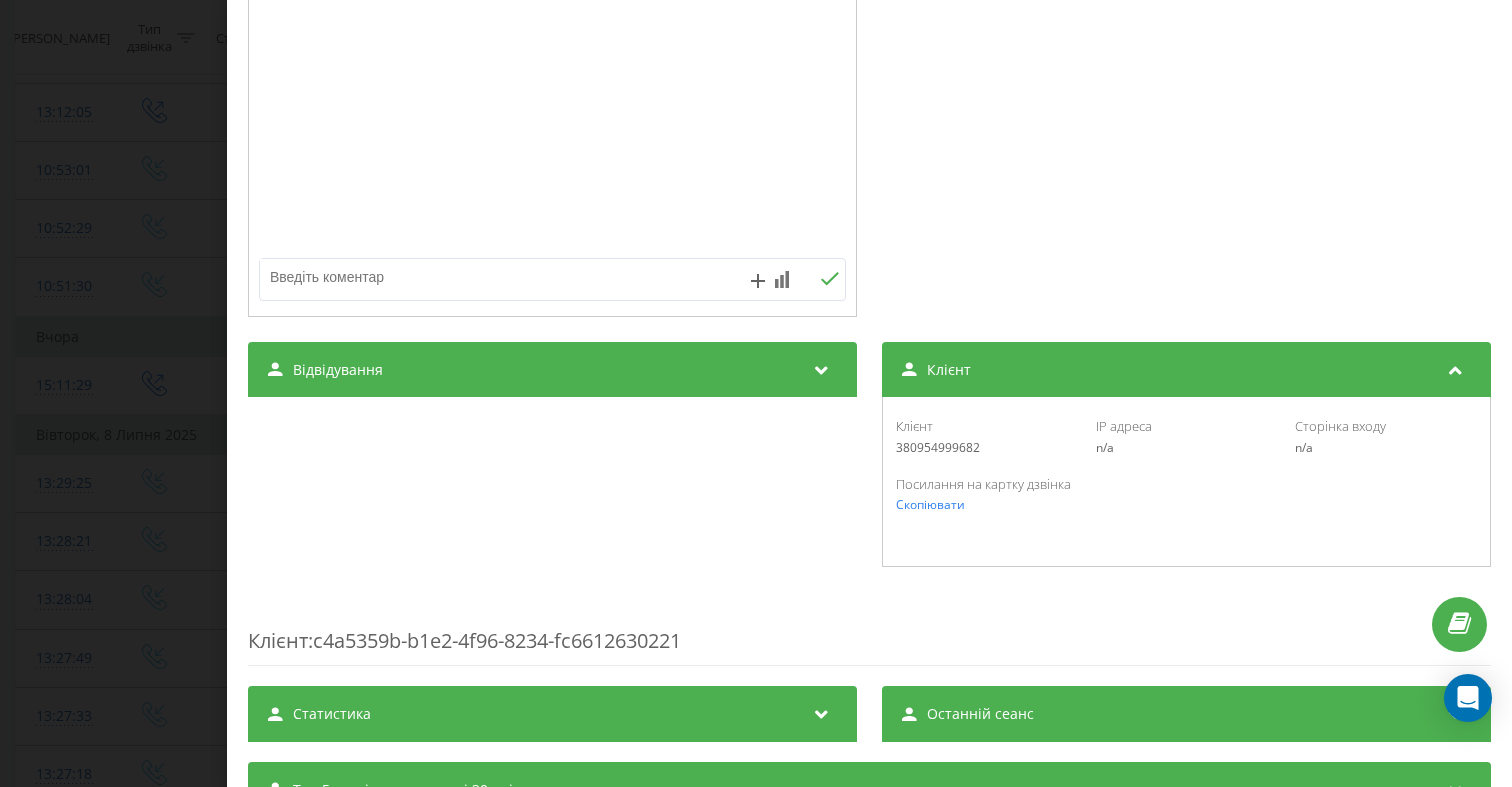 scroll, scrollTop: 443, scrollLeft: 0, axis: vertical 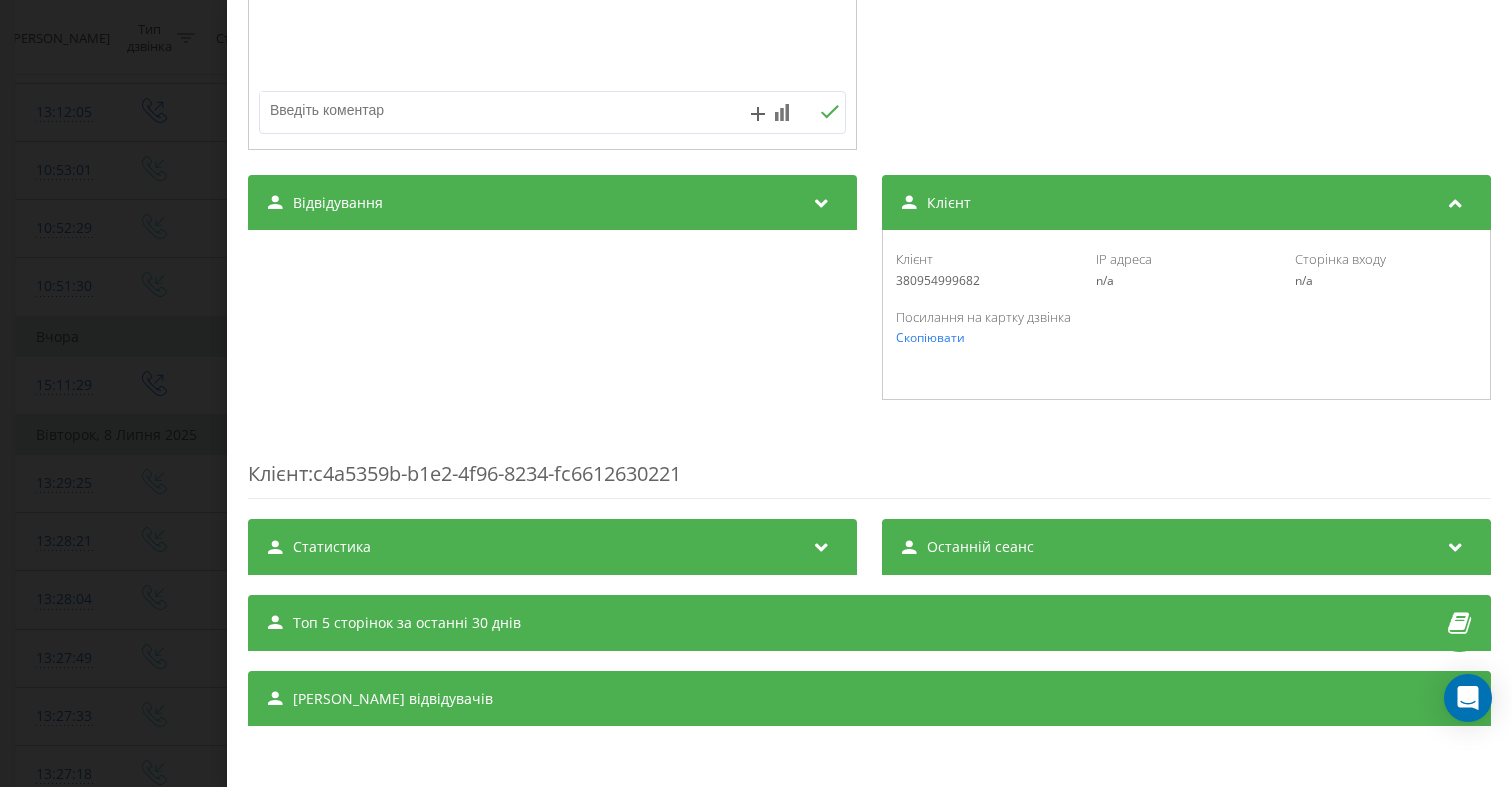 click on "Топ 5 сторінок за останні 30 днів" at bounding box center (869, 623) 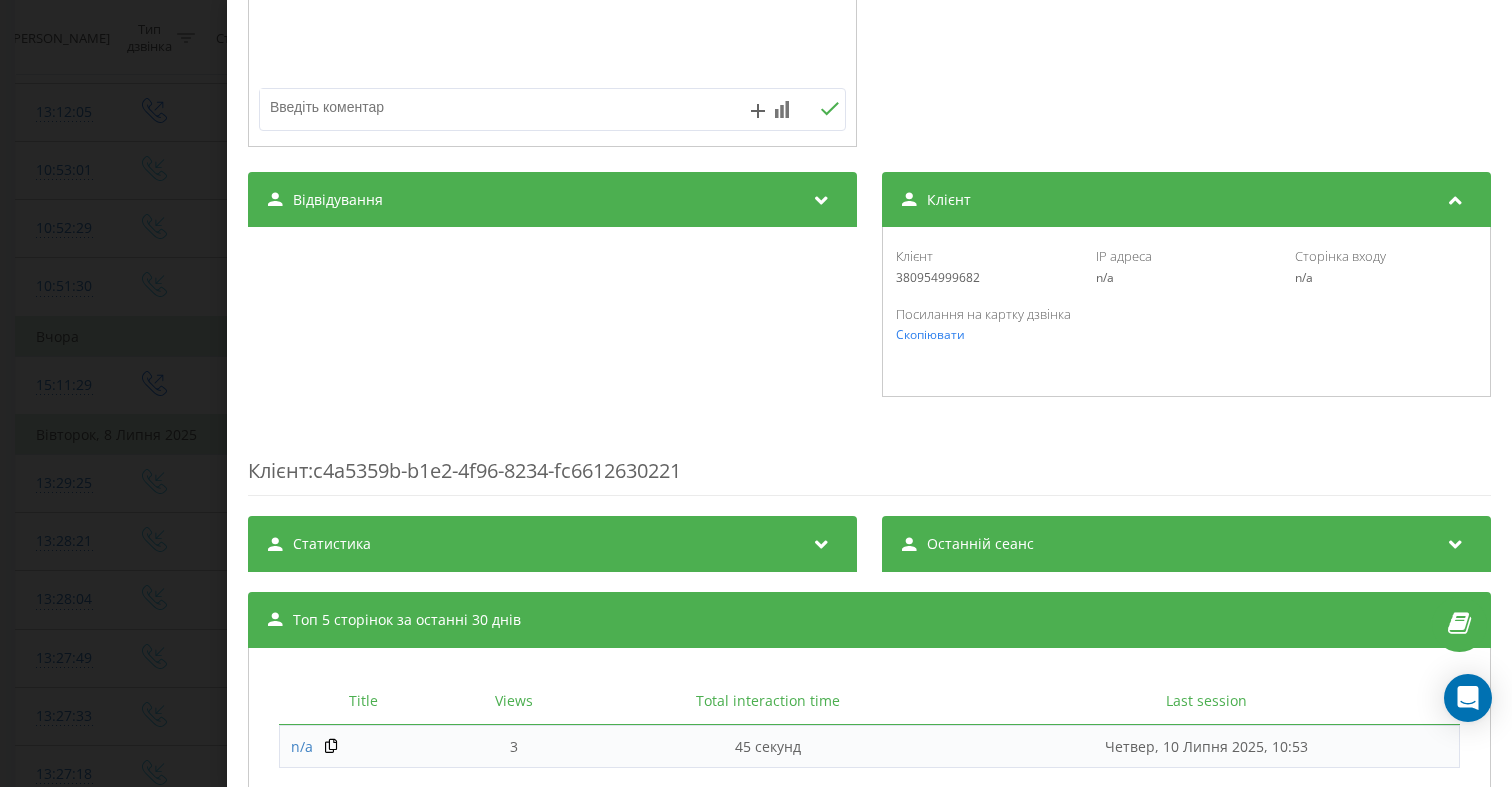 scroll, scrollTop: 613, scrollLeft: 0, axis: vertical 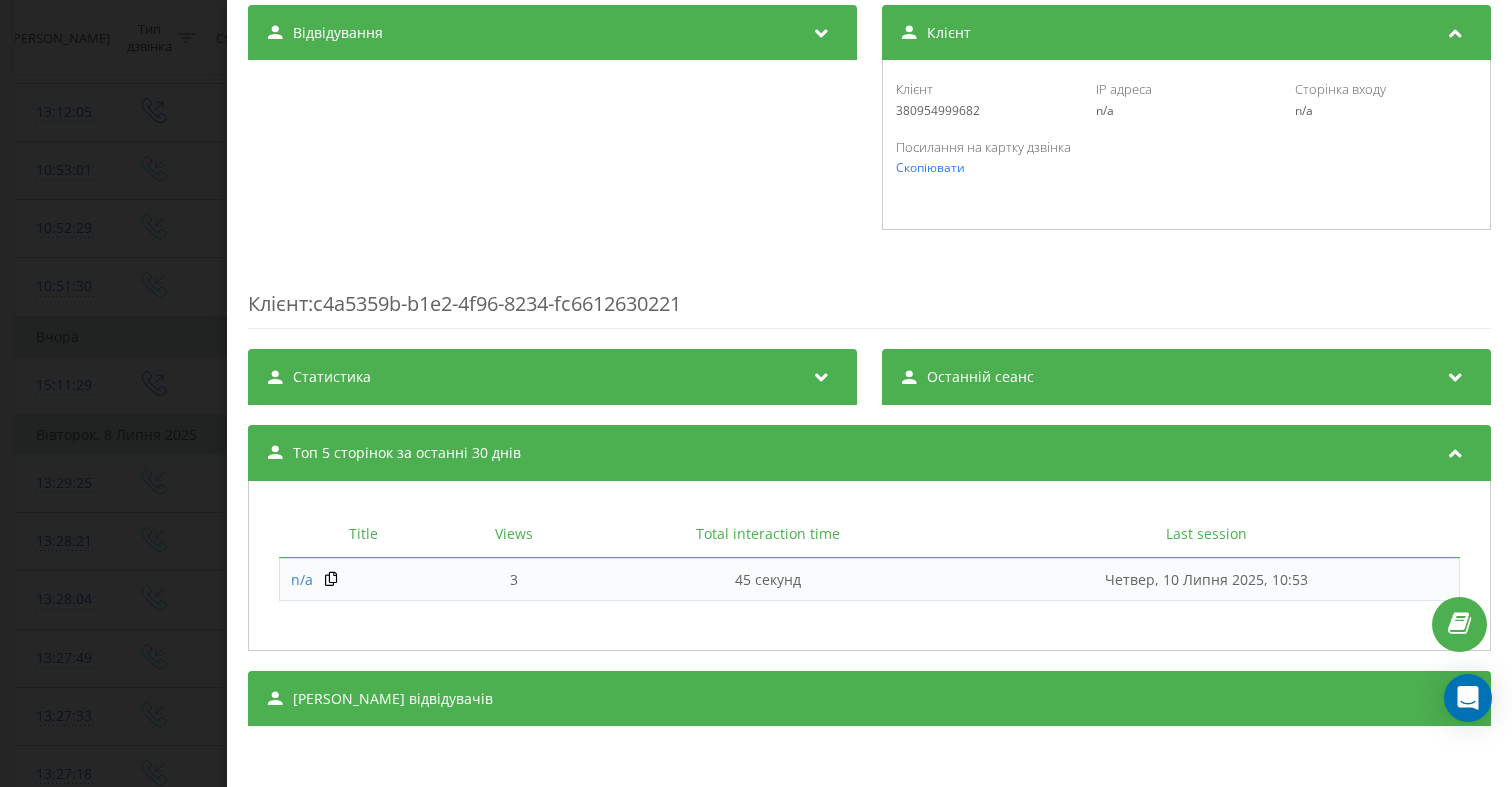 click on "Сеанси відвідувачів" at bounding box center (393, 699) 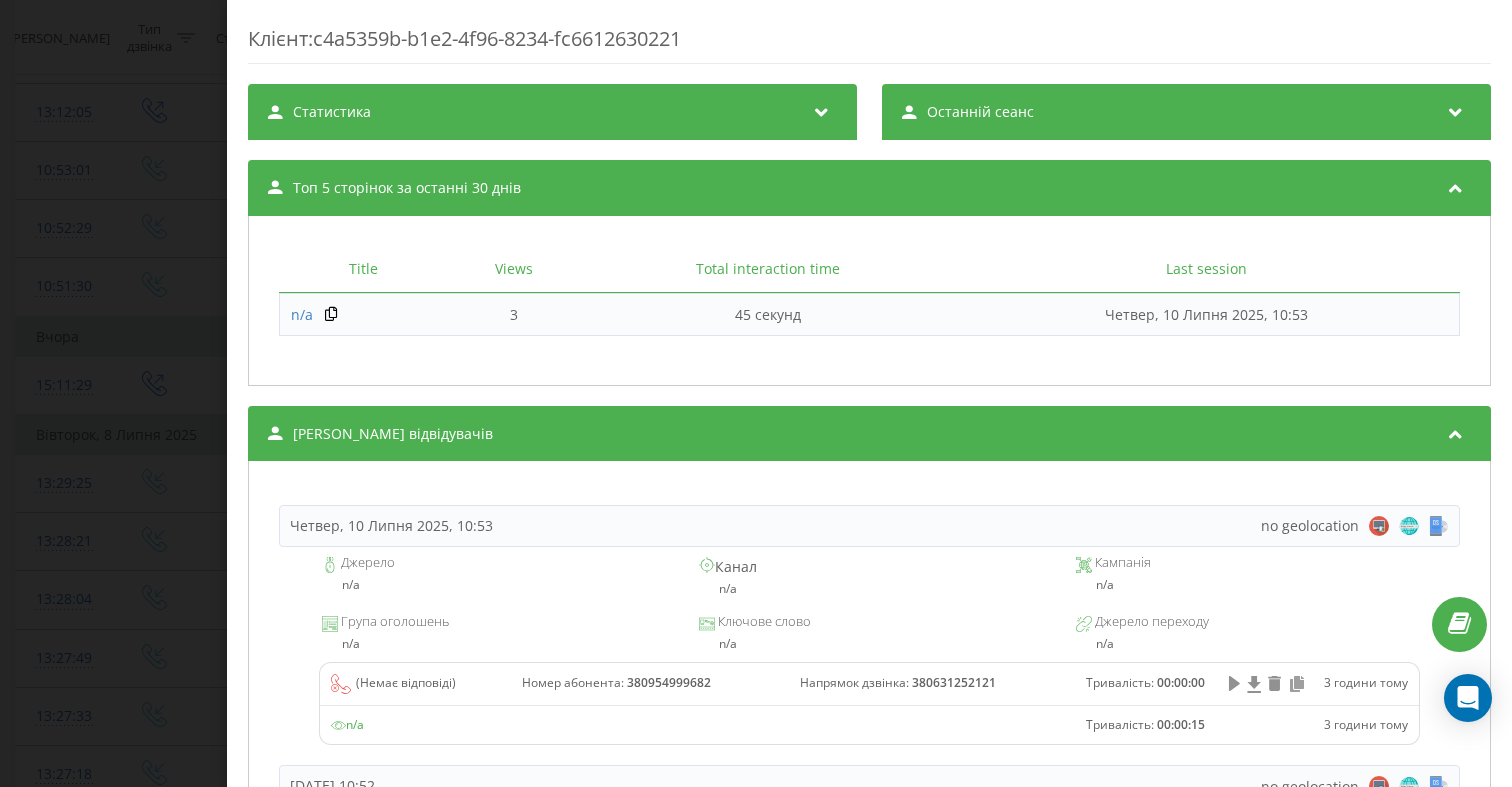 scroll, scrollTop: 1032, scrollLeft: 0, axis: vertical 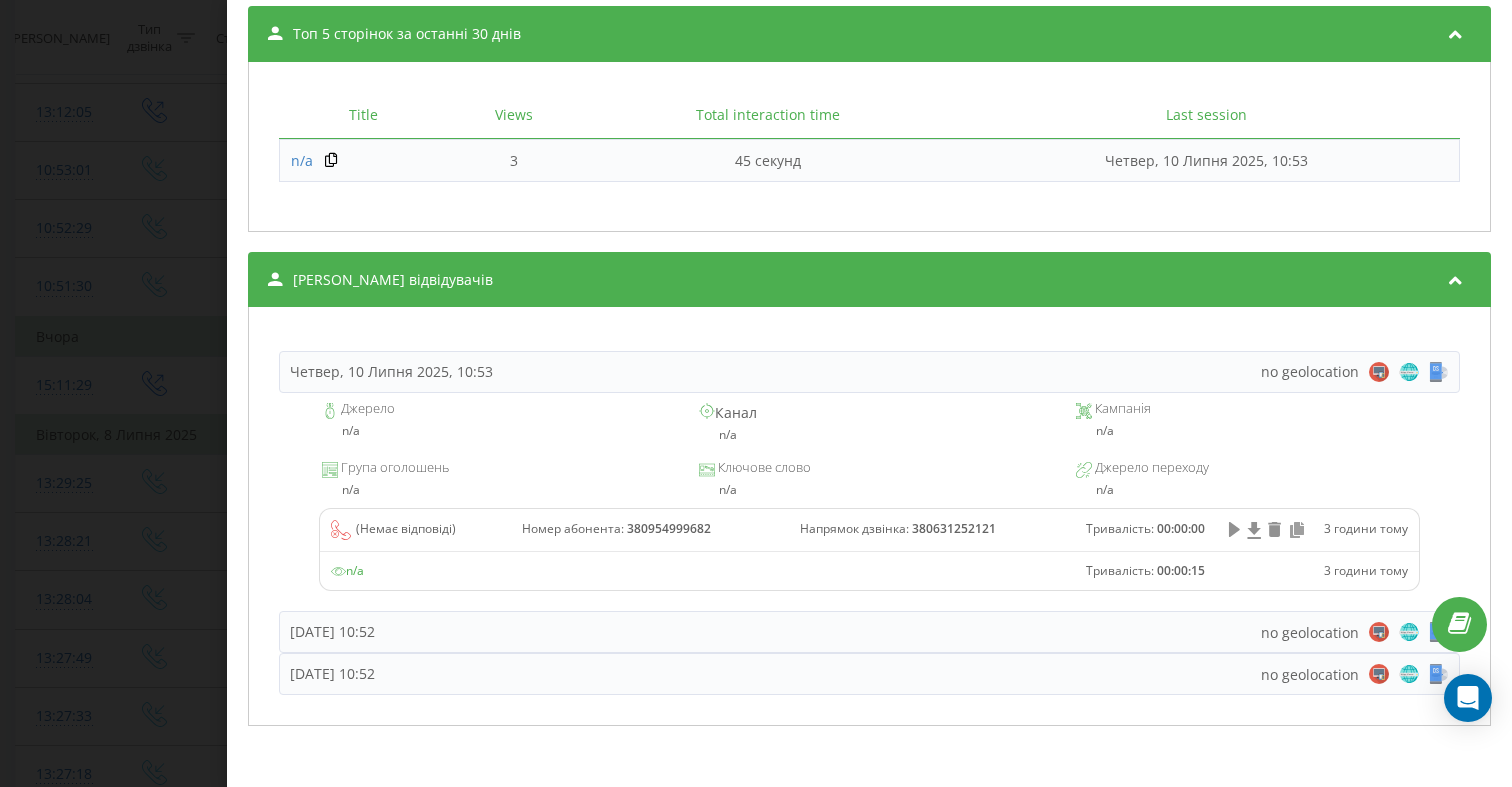 click on "Дзвінок :  ua6_-1752133890.6454548 Транскрипція Для AI-аналізу майбутніх дзвінків  налаштуйте та активуйте профіль на сторінці . Якщо профіль вже є і дзвінок відповідає його умовам, оновіть сторінку через 10 хвилин - AI аналізує поточний дзвінок. Аналіз дзвінка Для AI-аналізу майбутніх дзвінків  налаштуйте та активуйте профіль на сторінці . Якщо профіль вже є і дзвінок відповідає його умовам, оновіть сторінку через 10 хвилин - AI аналізує поточний дзвінок. Деталі дзвінка Загальне Дата дзвінка 2025-07-10 10:51:30 Тип дзвінка Вхідний Статус дзвінка Немає відповіді Хто дзвонив - n/a : n/a" at bounding box center (756, 393) 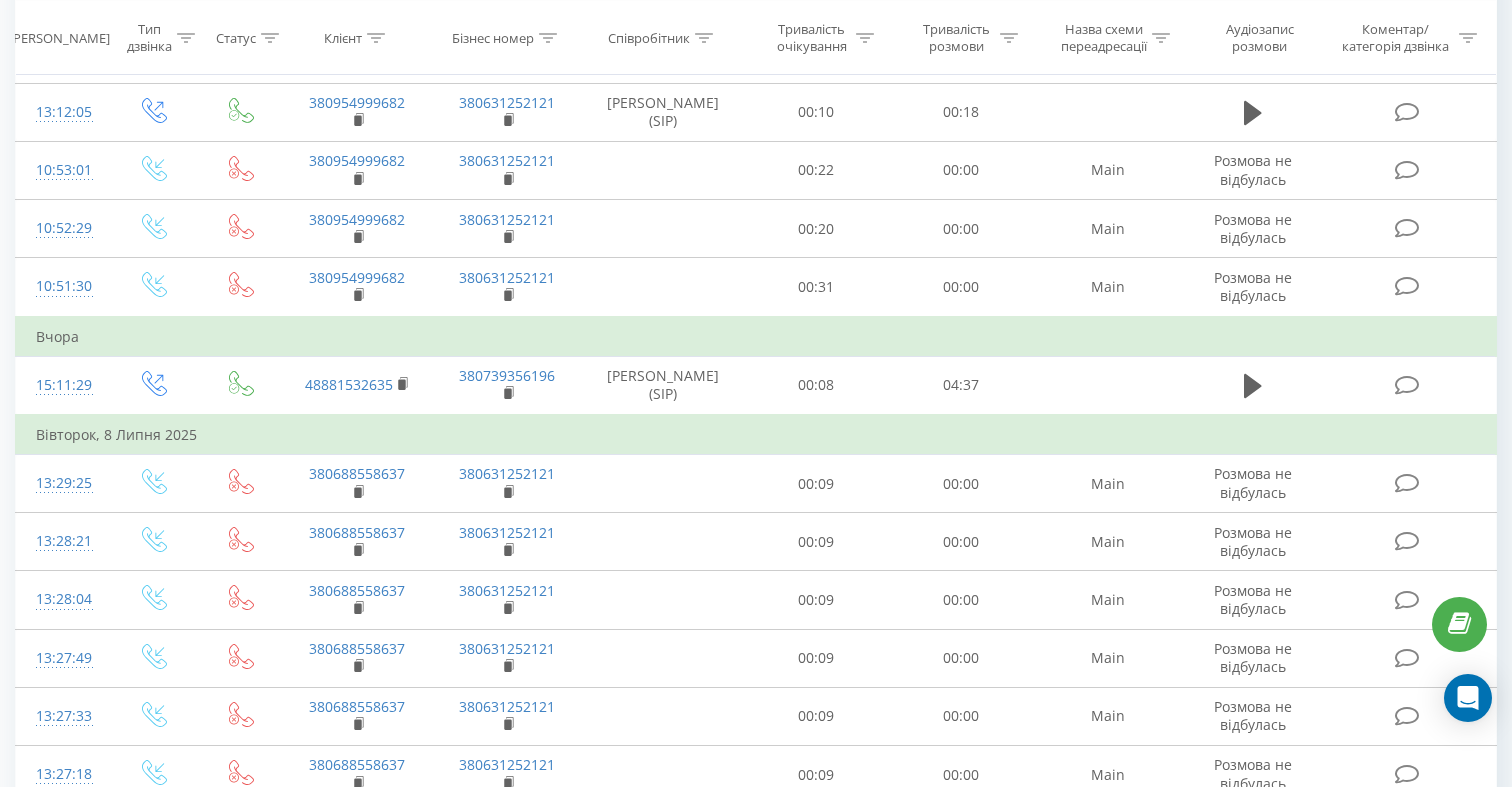scroll, scrollTop: 0, scrollLeft: 0, axis: both 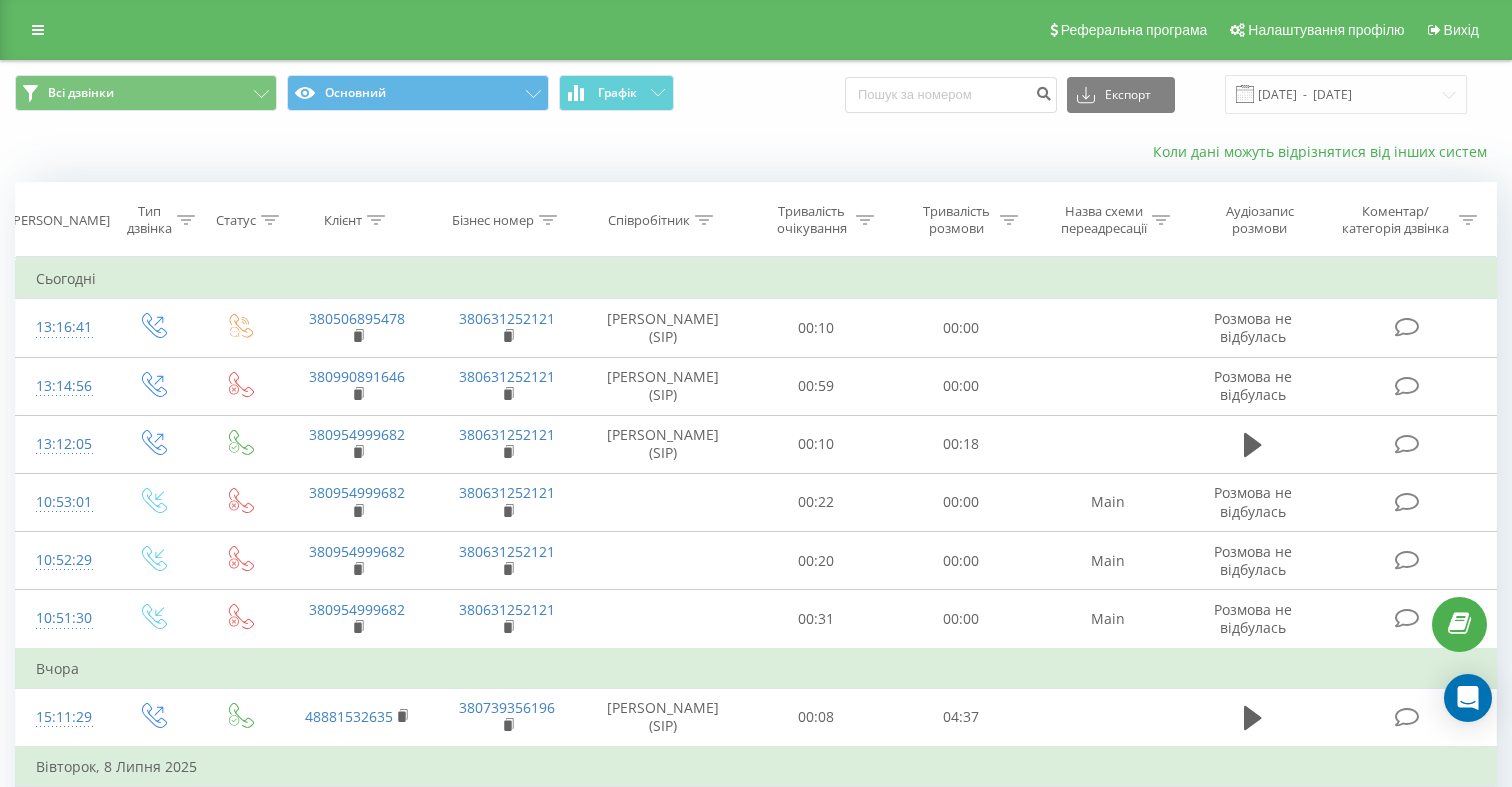 click on "Коли дані можуть відрізнятися вiд інших систем" at bounding box center [1325, 151] 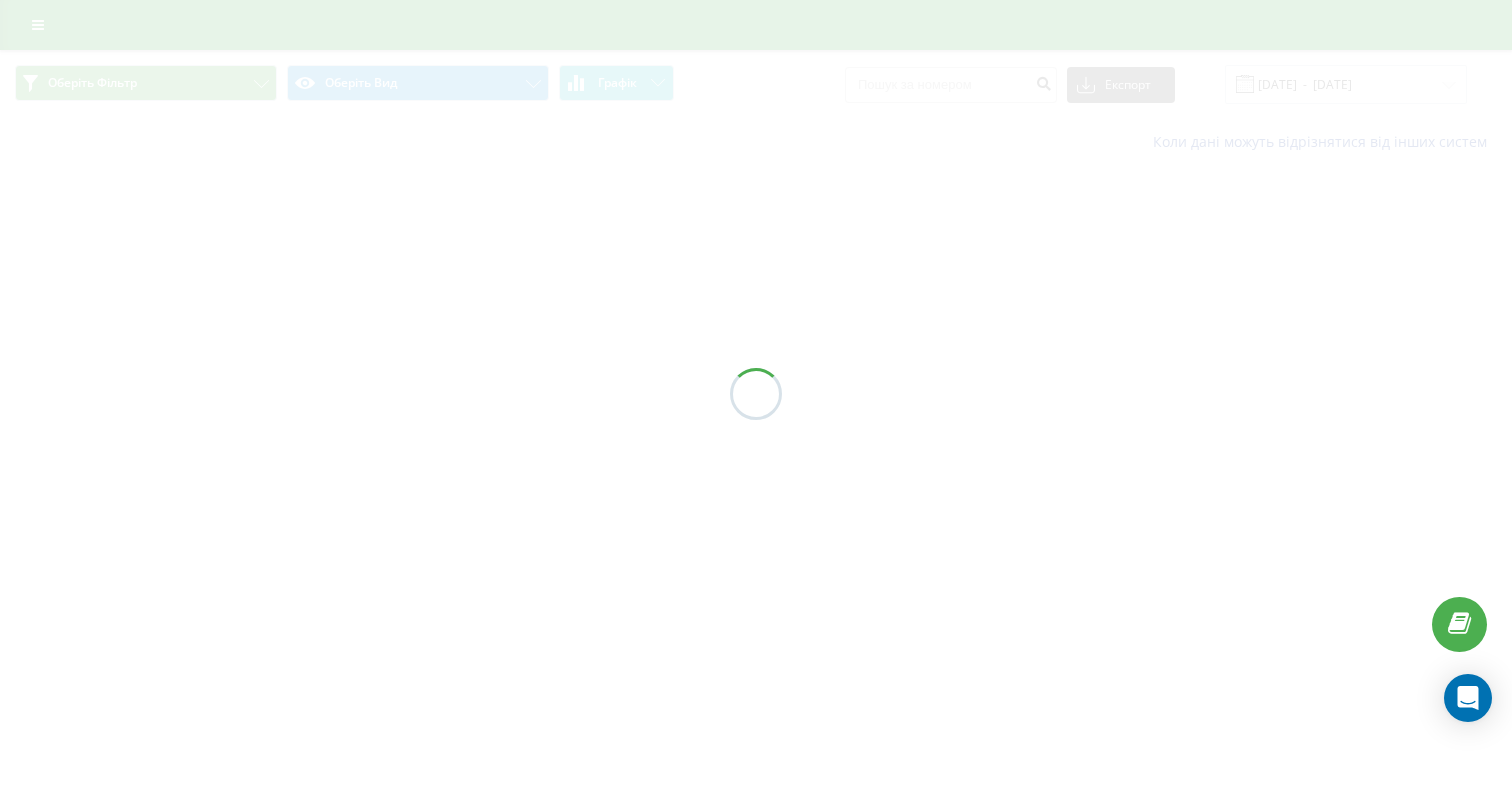 scroll, scrollTop: 0, scrollLeft: 0, axis: both 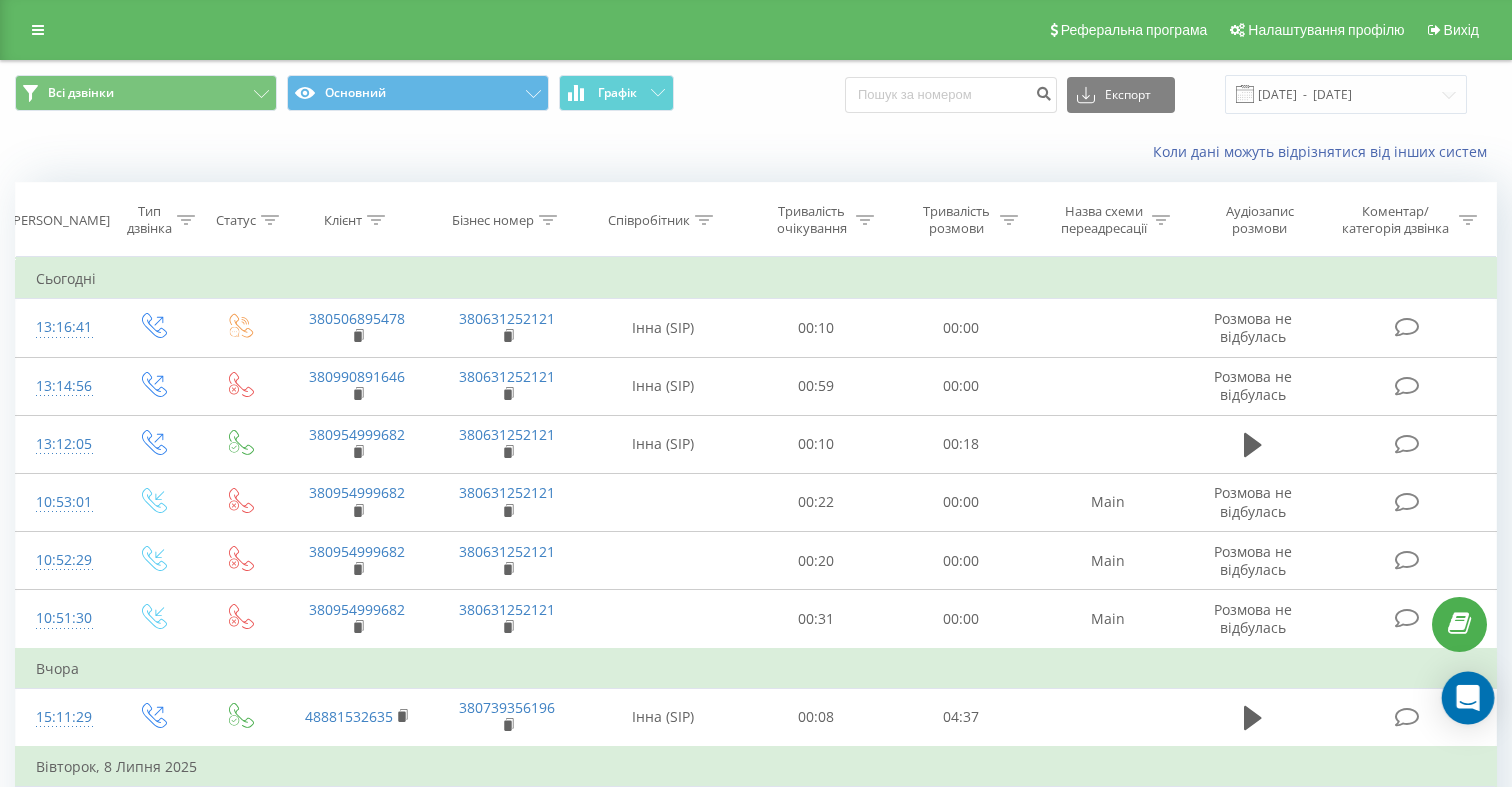click 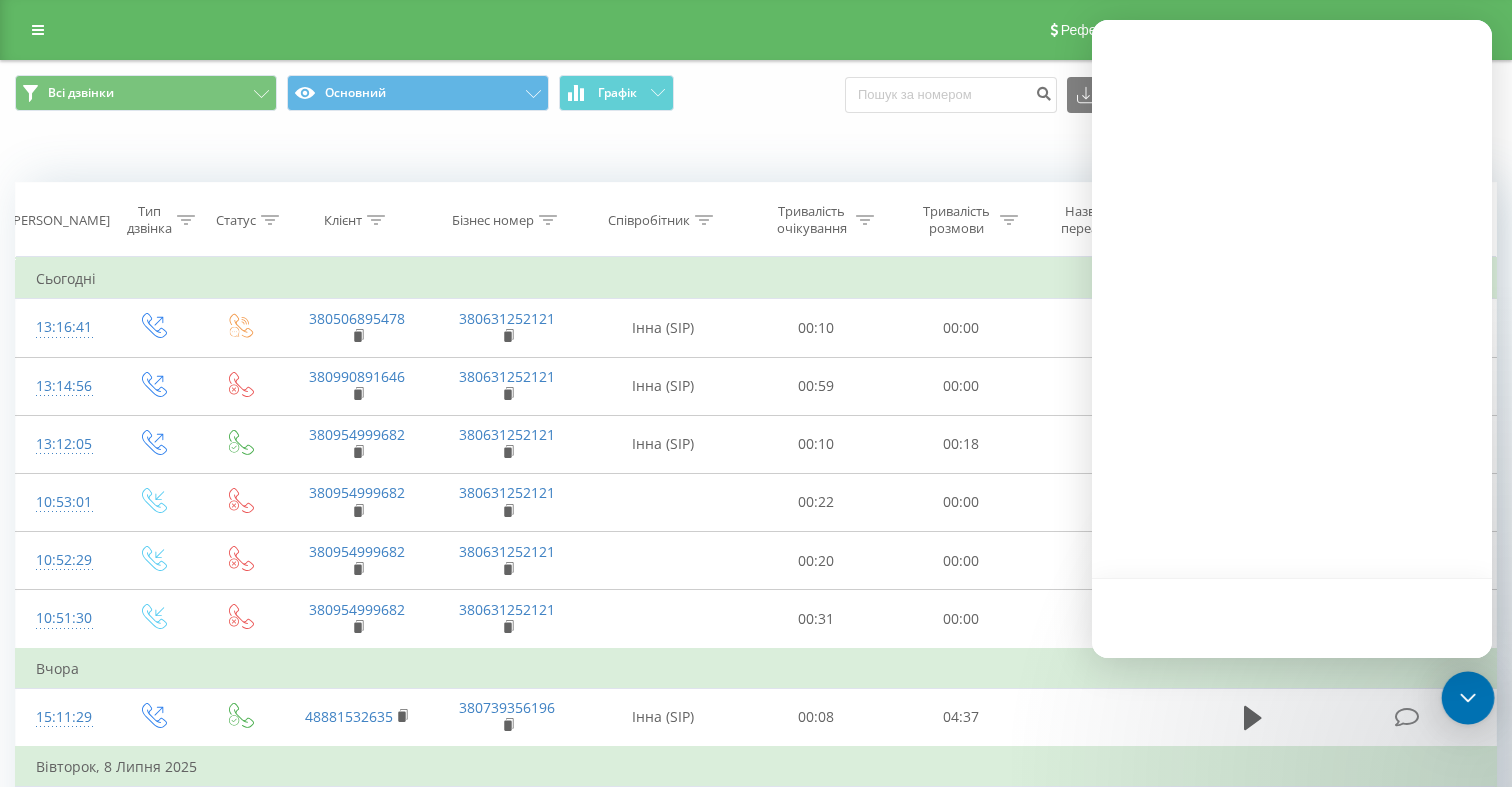 scroll, scrollTop: 0, scrollLeft: 0, axis: both 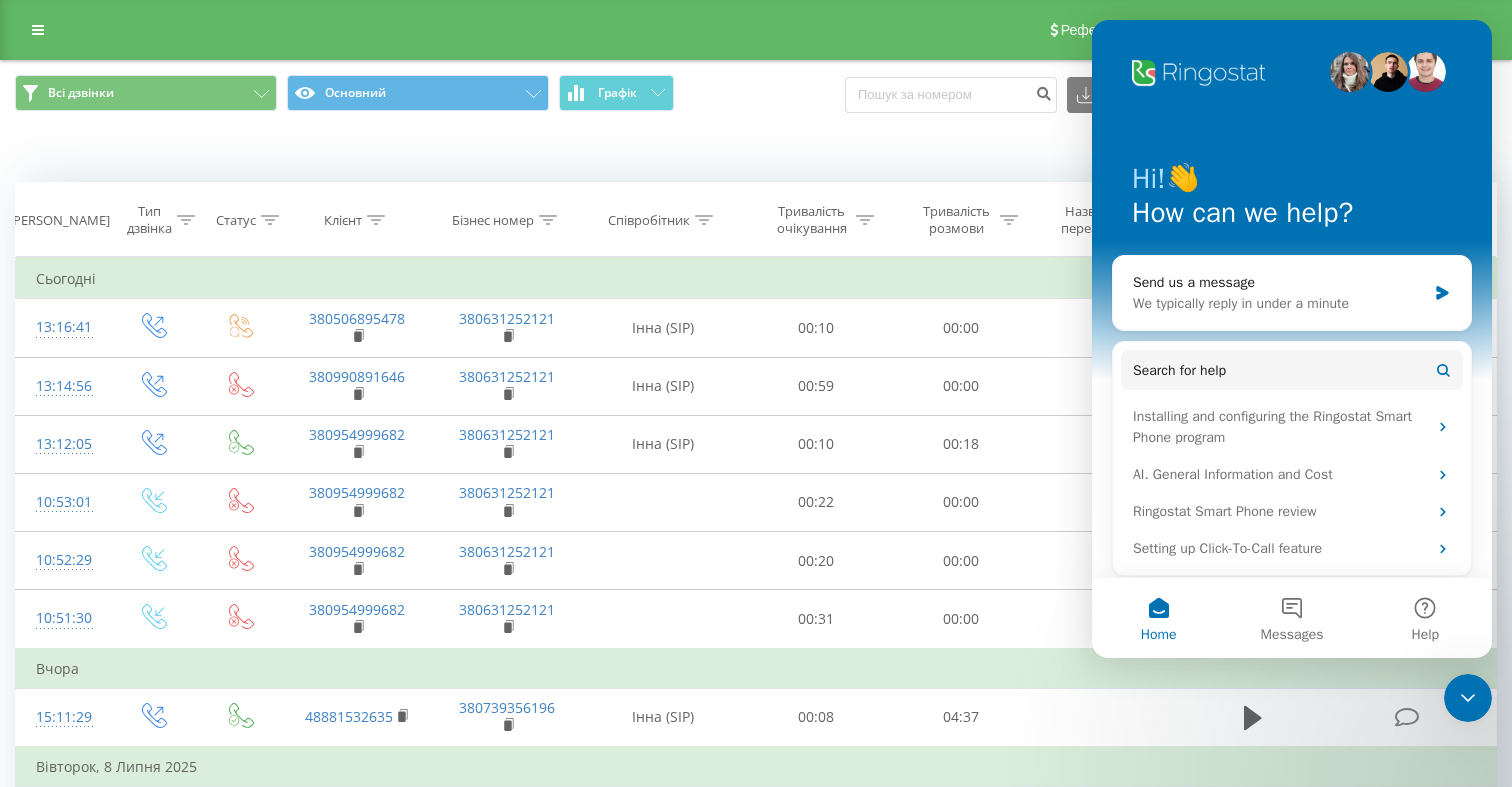 click on "Коли дані можуть відрізнятися вiд інших систем" at bounding box center [756, 152] 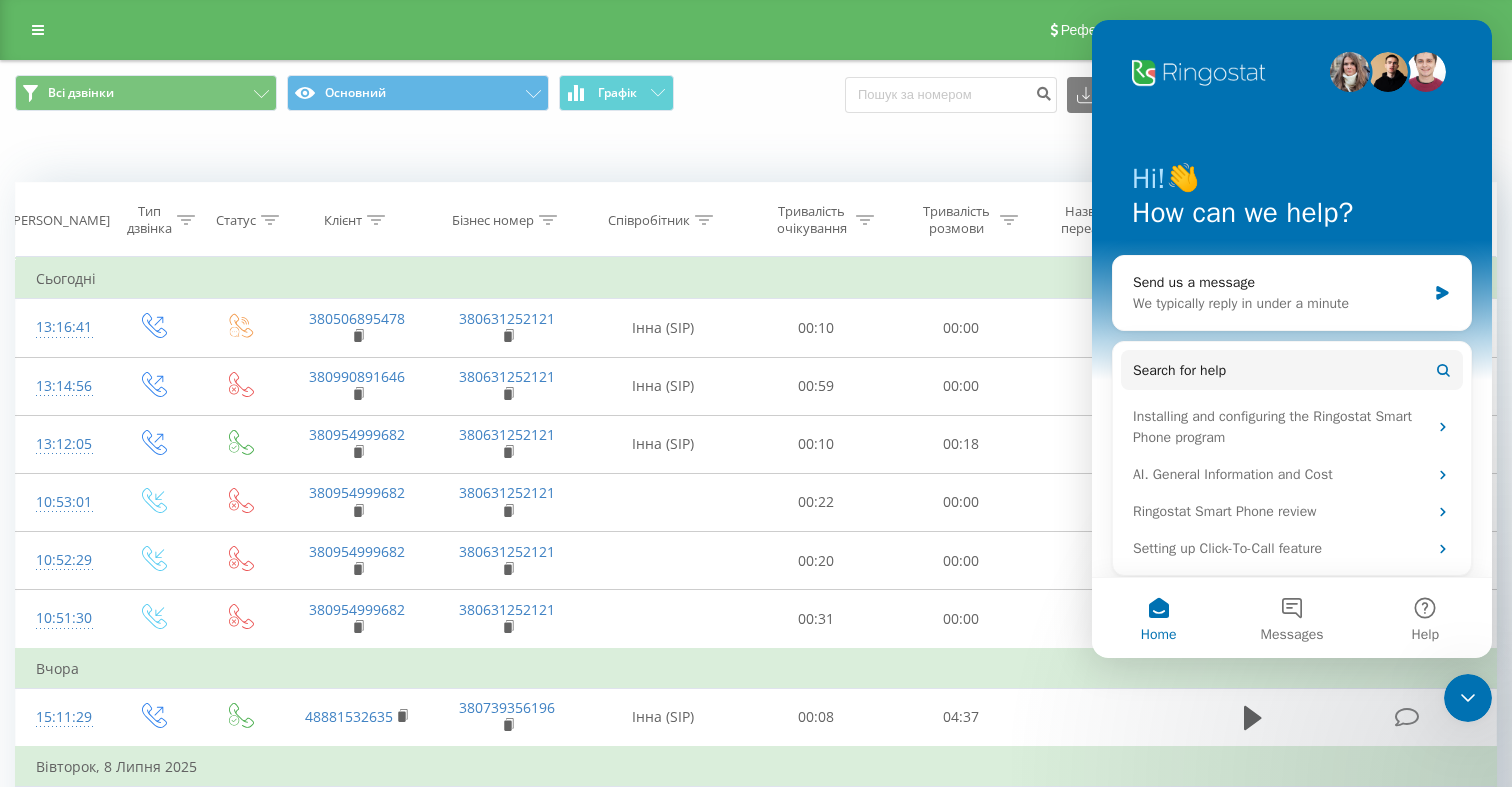 click on "Реферальна програма Налаштування профілю Вихід" at bounding box center [756, 30] 